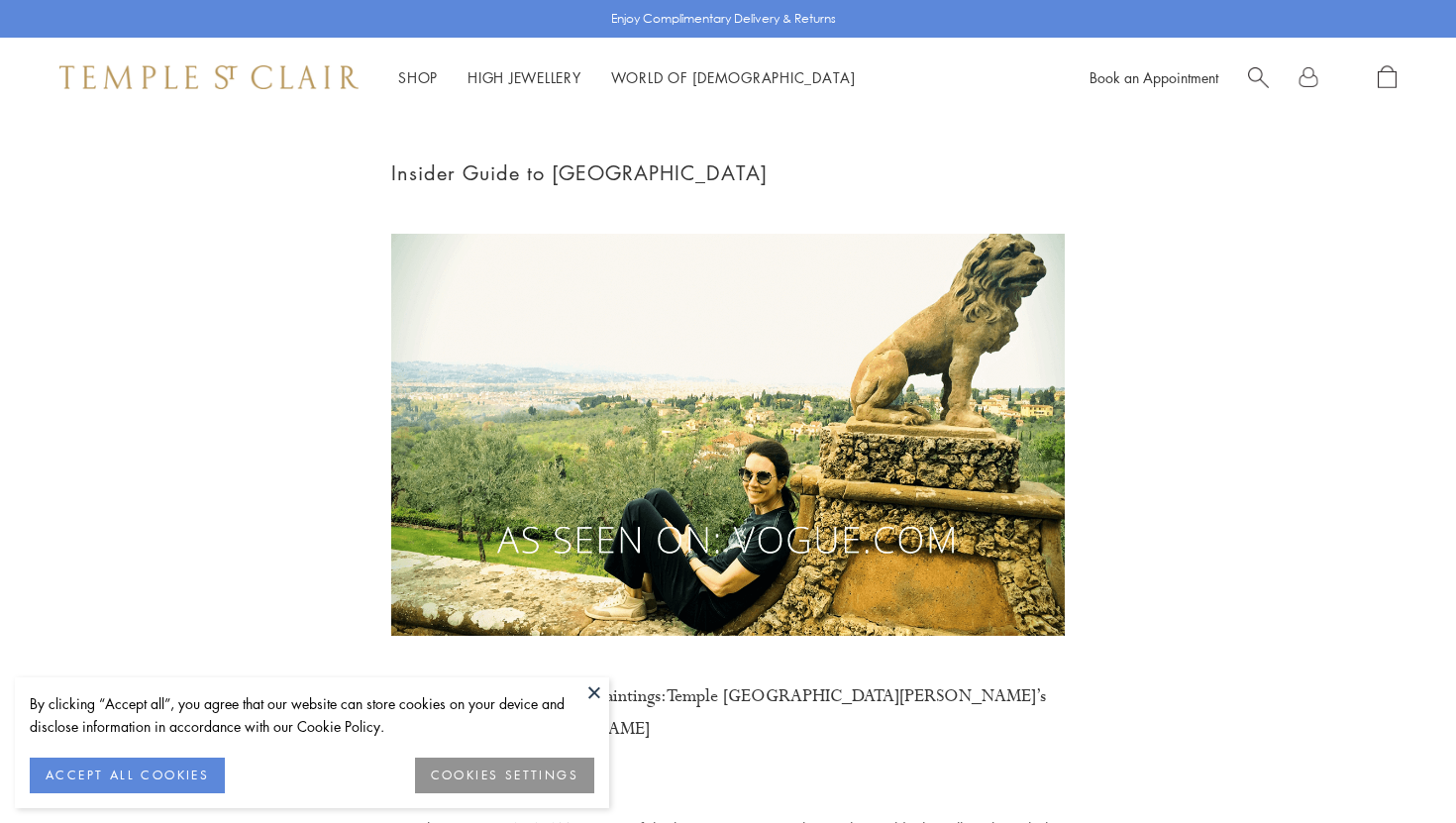 scroll, scrollTop: 0, scrollLeft: 0, axis: both 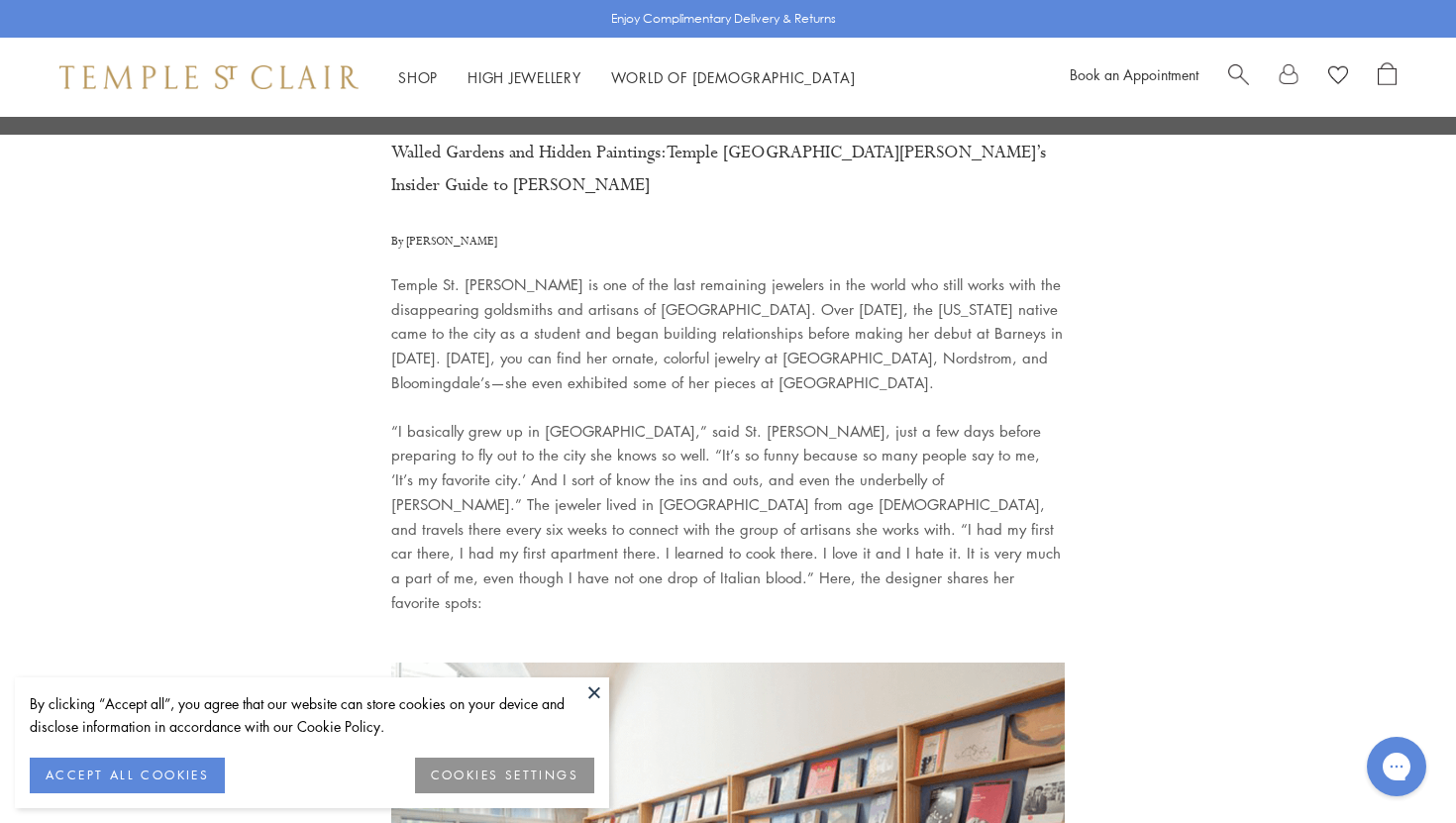 click at bounding box center [594, 692] 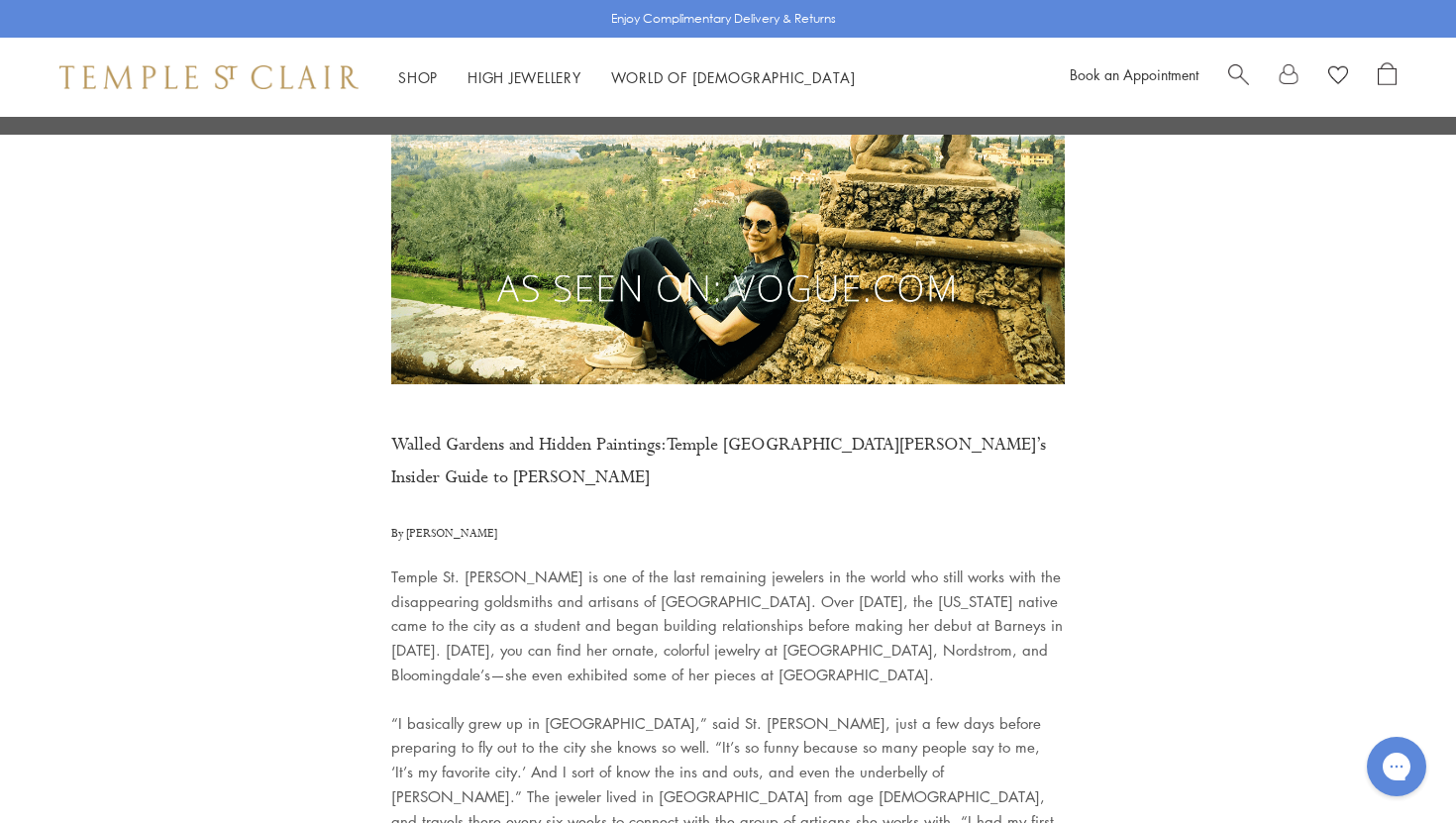 scroll, scrollTop: 251, scrollLeft: 0, axis: vertical 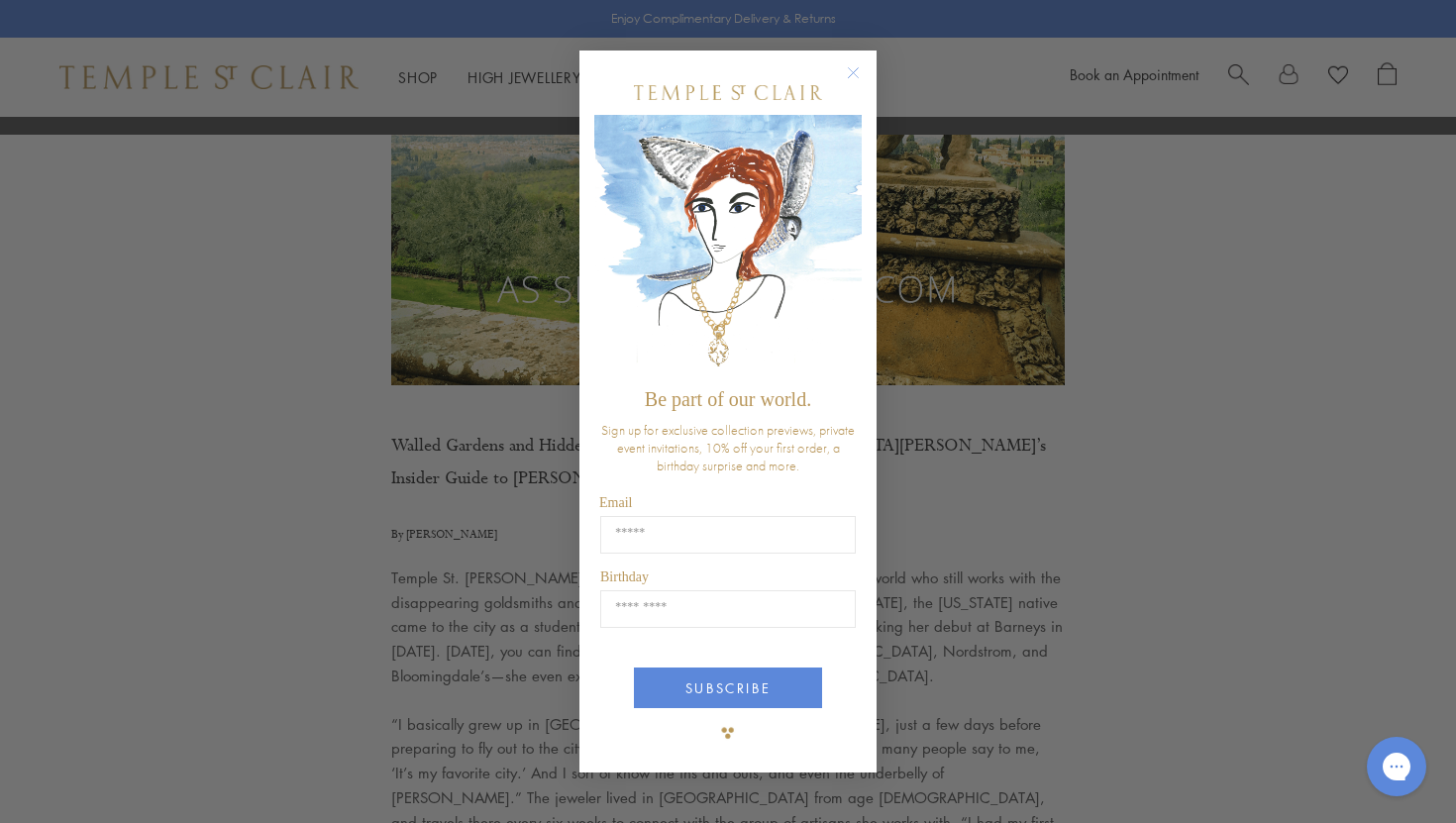 drag, startPoint x: 613, startPoint y: 548, endPoint x: 617, endPoint y: 568, distance: 20.396078 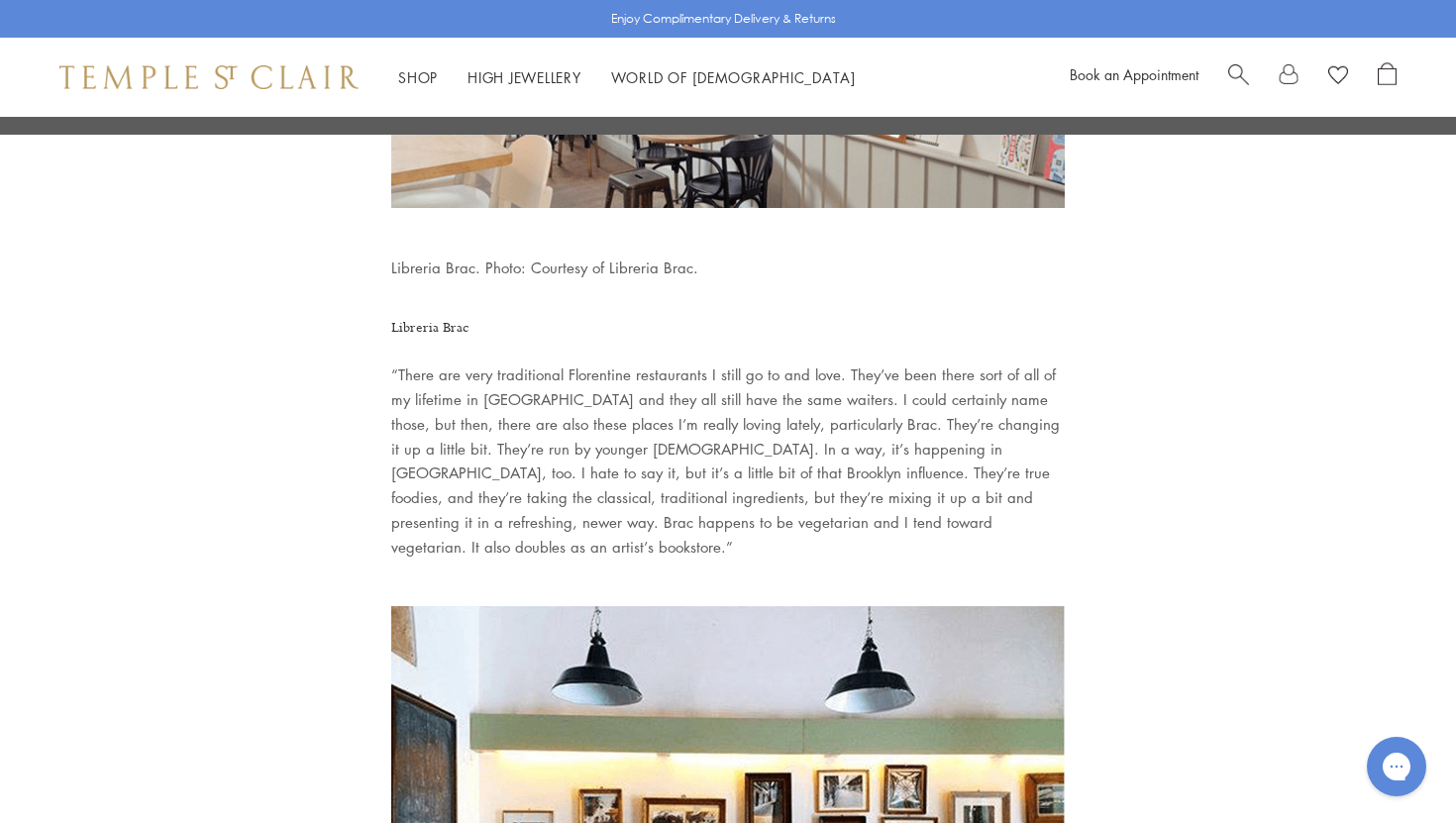 scroll, scrollTop: 1419, scrollLeft: 0, axis: vertical 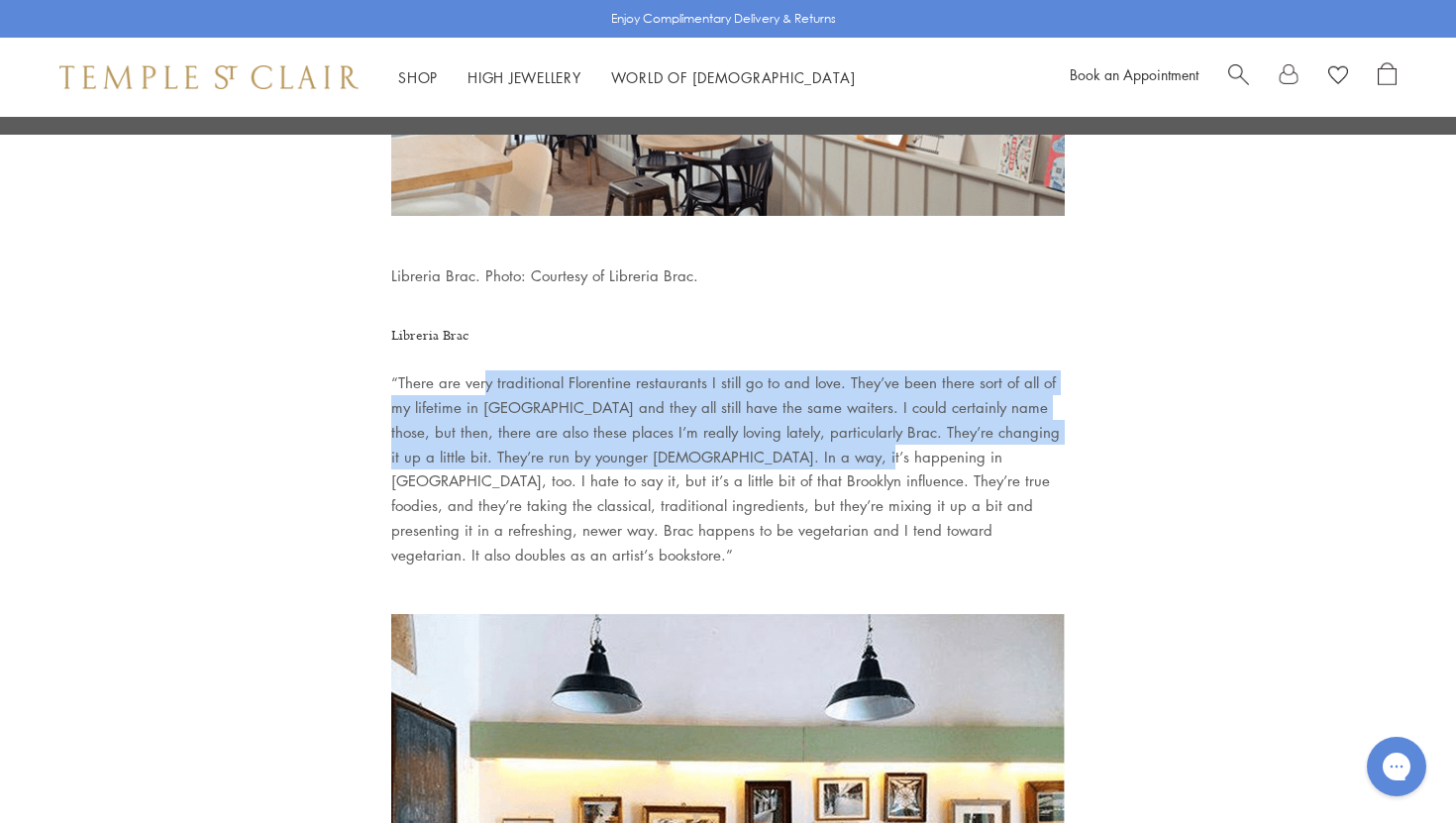 drag, startPoint x: 485, startPoint y: 332, endPoint x: 796, endPoint y: 389, distance: 316.18033 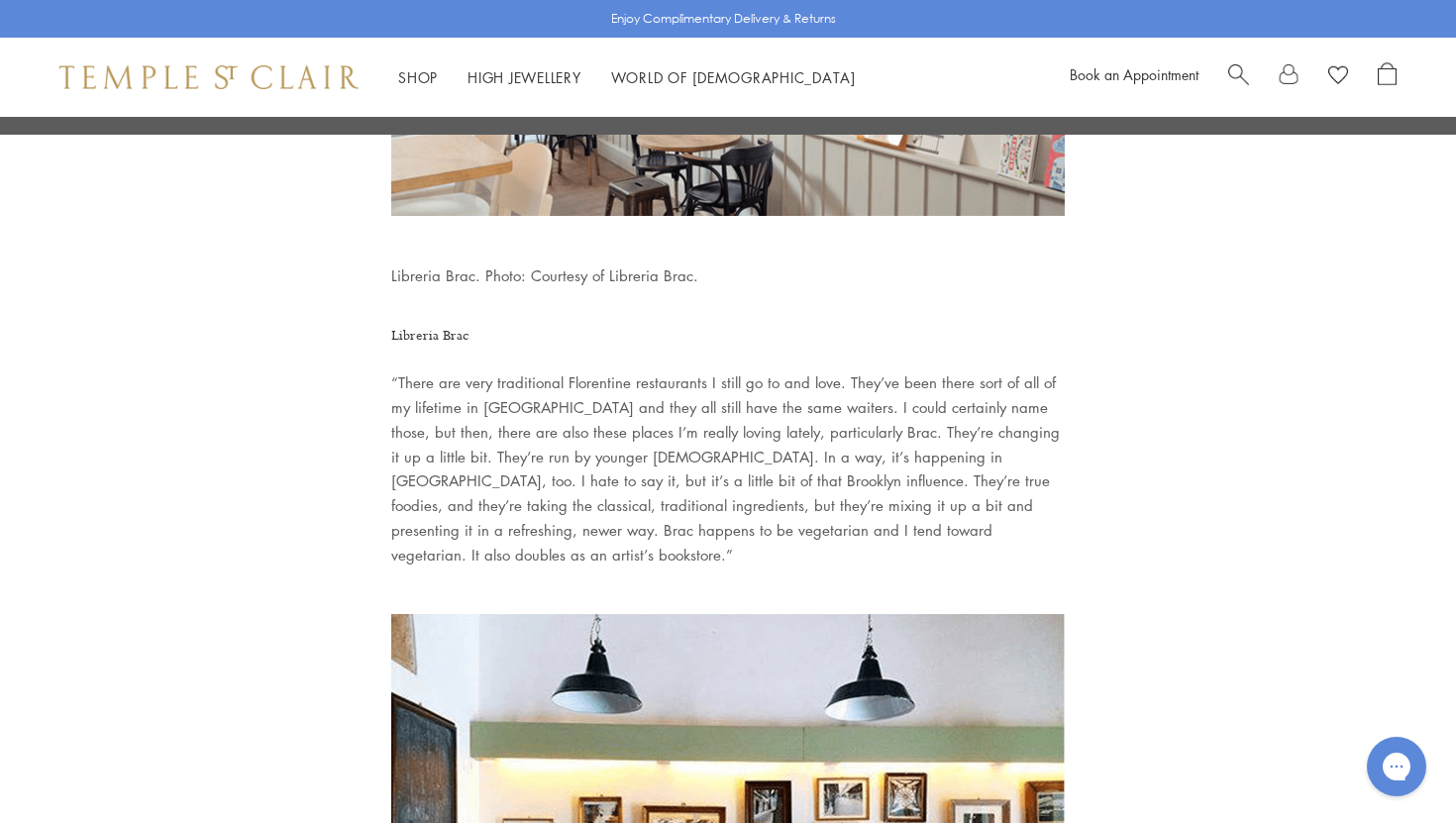 click on "Libreria Brac" at bounding box center [728, 336] 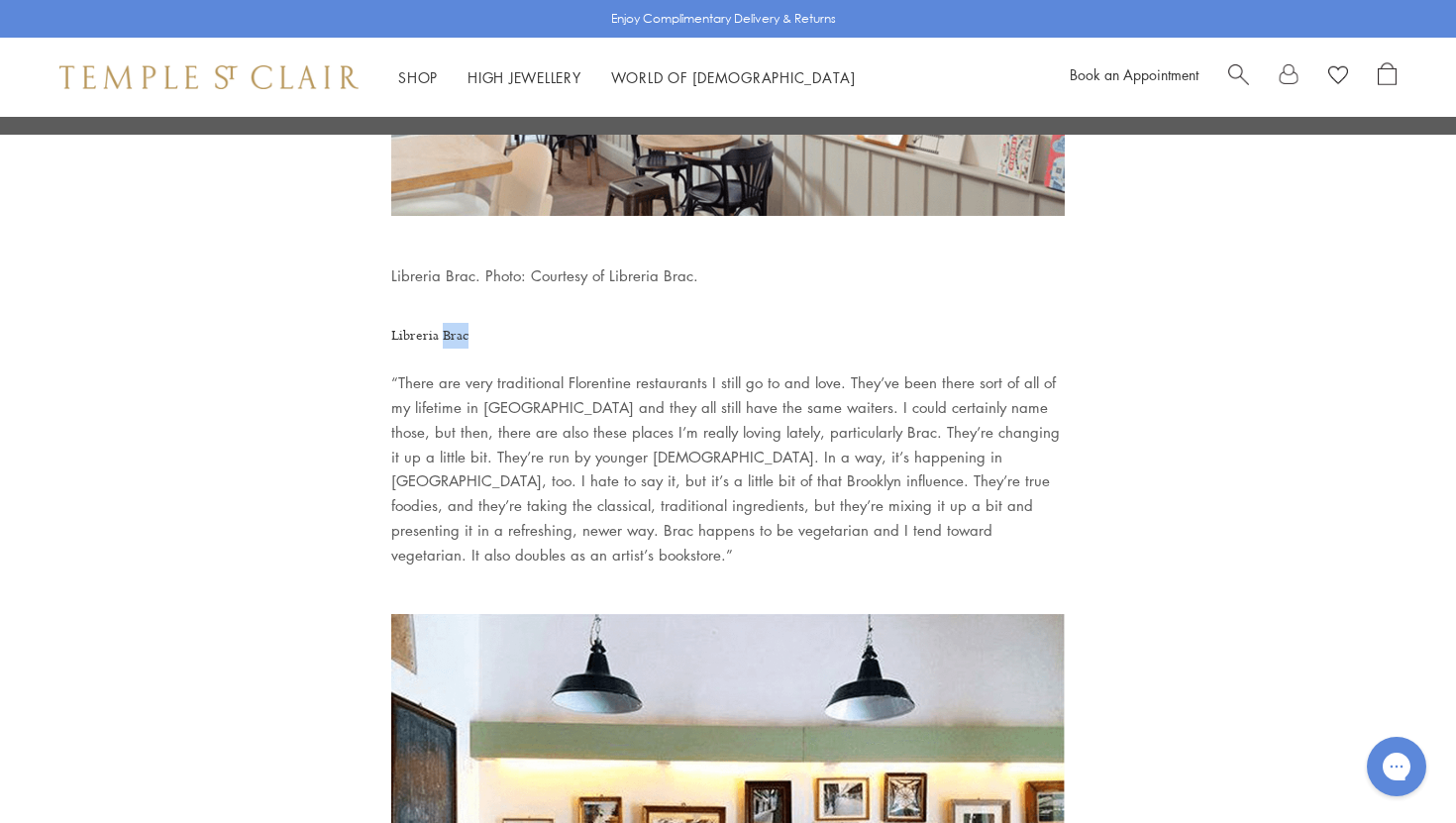 click on "Libreria Brac" at bounding box center [728, 336] 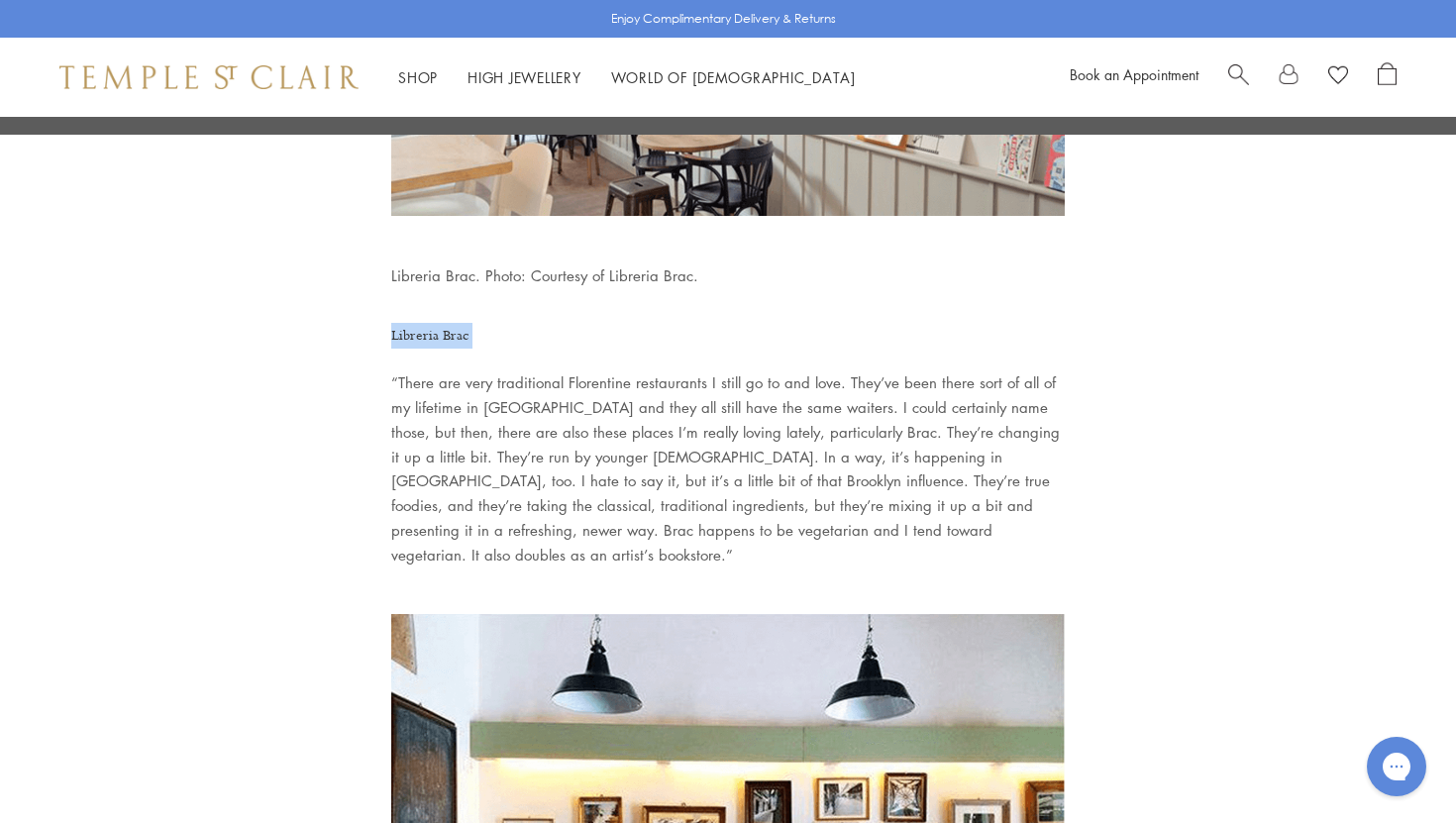 click on "Libreria Brac" at bounding box center (728, 336) 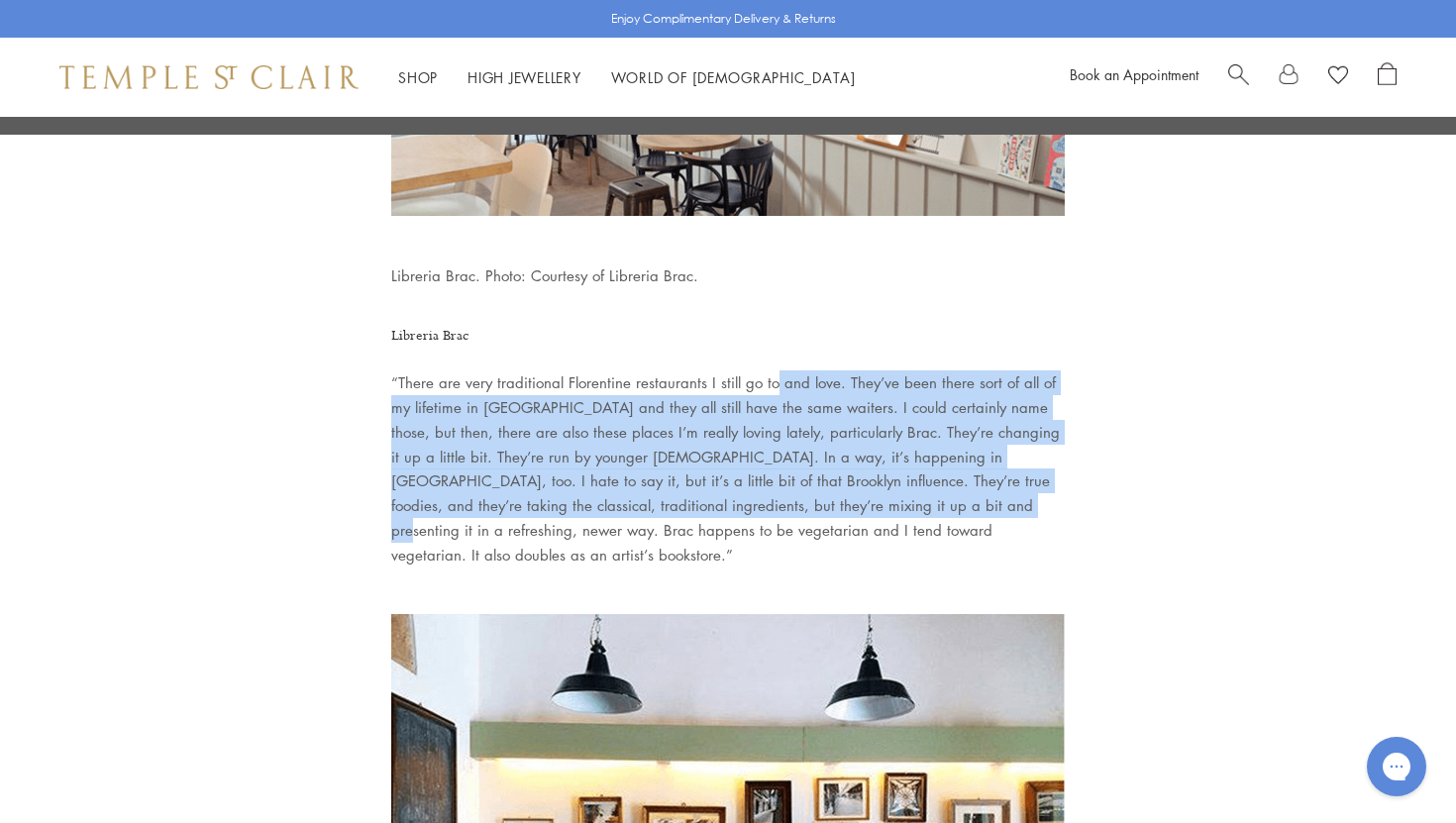 drag, startPoint x: 770, startPoint y: 324, endPoint x: 818, endPoint y: 459, distance: 143.27945 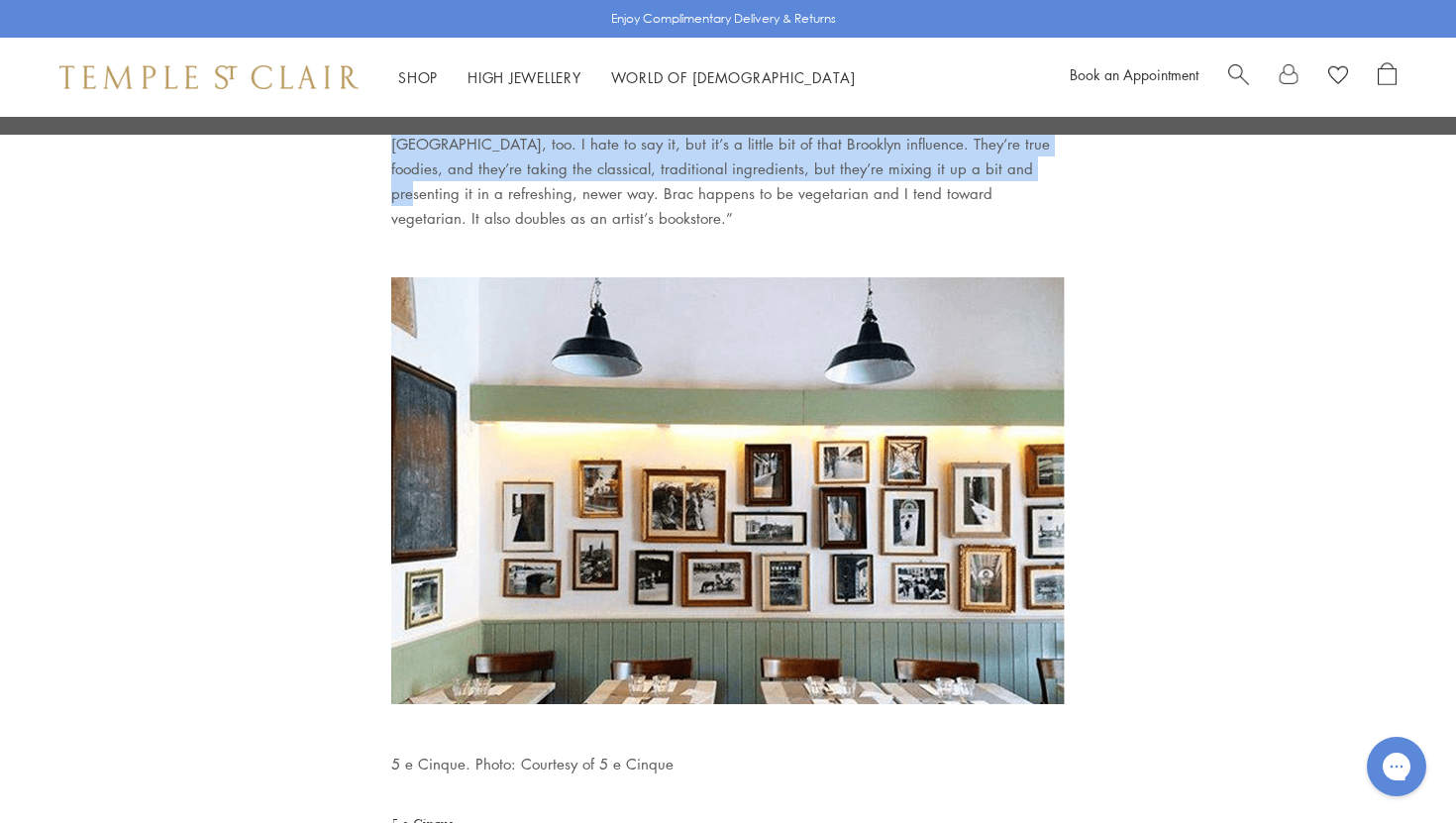 scroll, scrollTop: 1761, scrollLeft: 0, axis: vertical 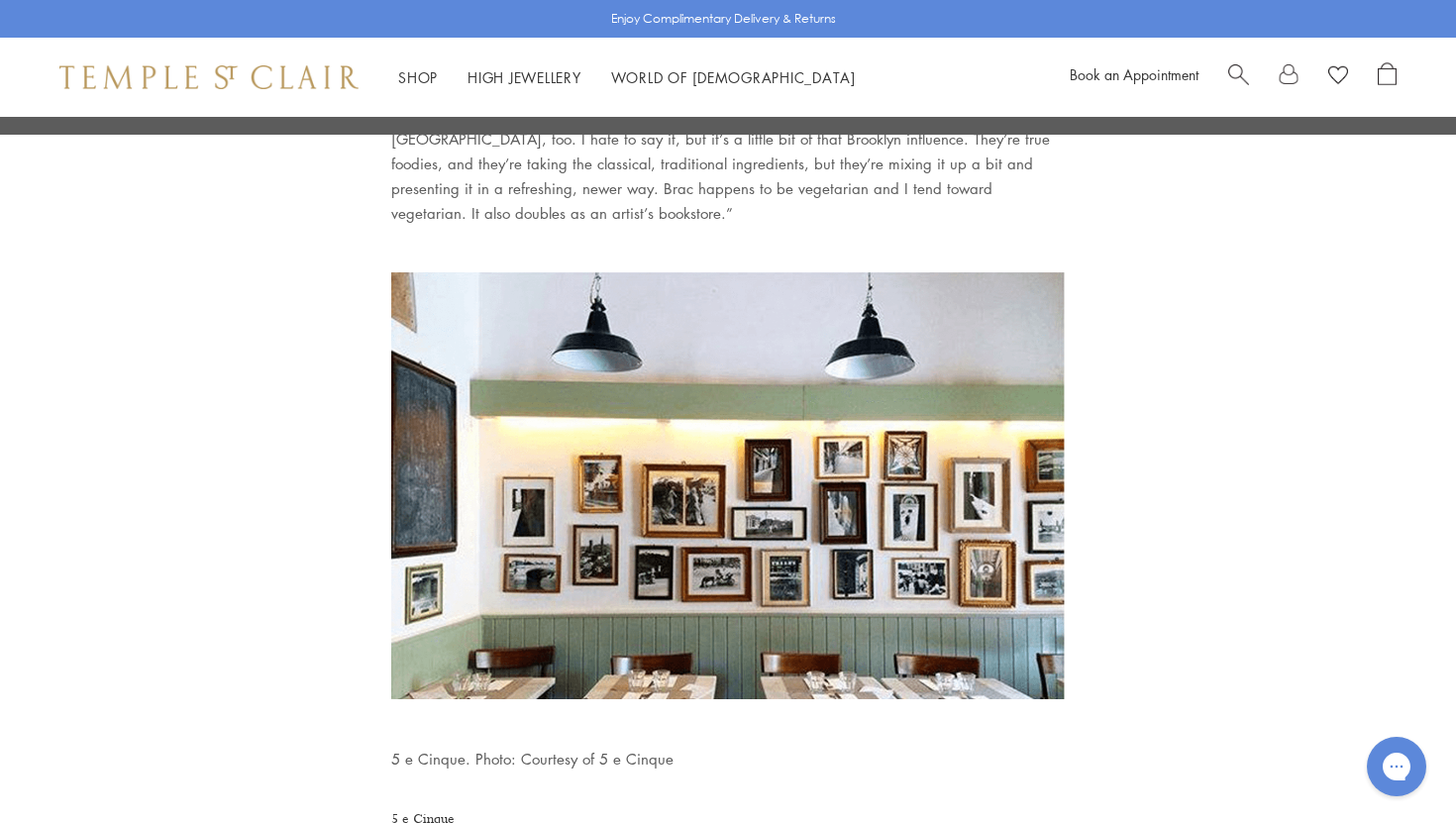 click on "5 e Cinque" at bounding box center [728, 819] 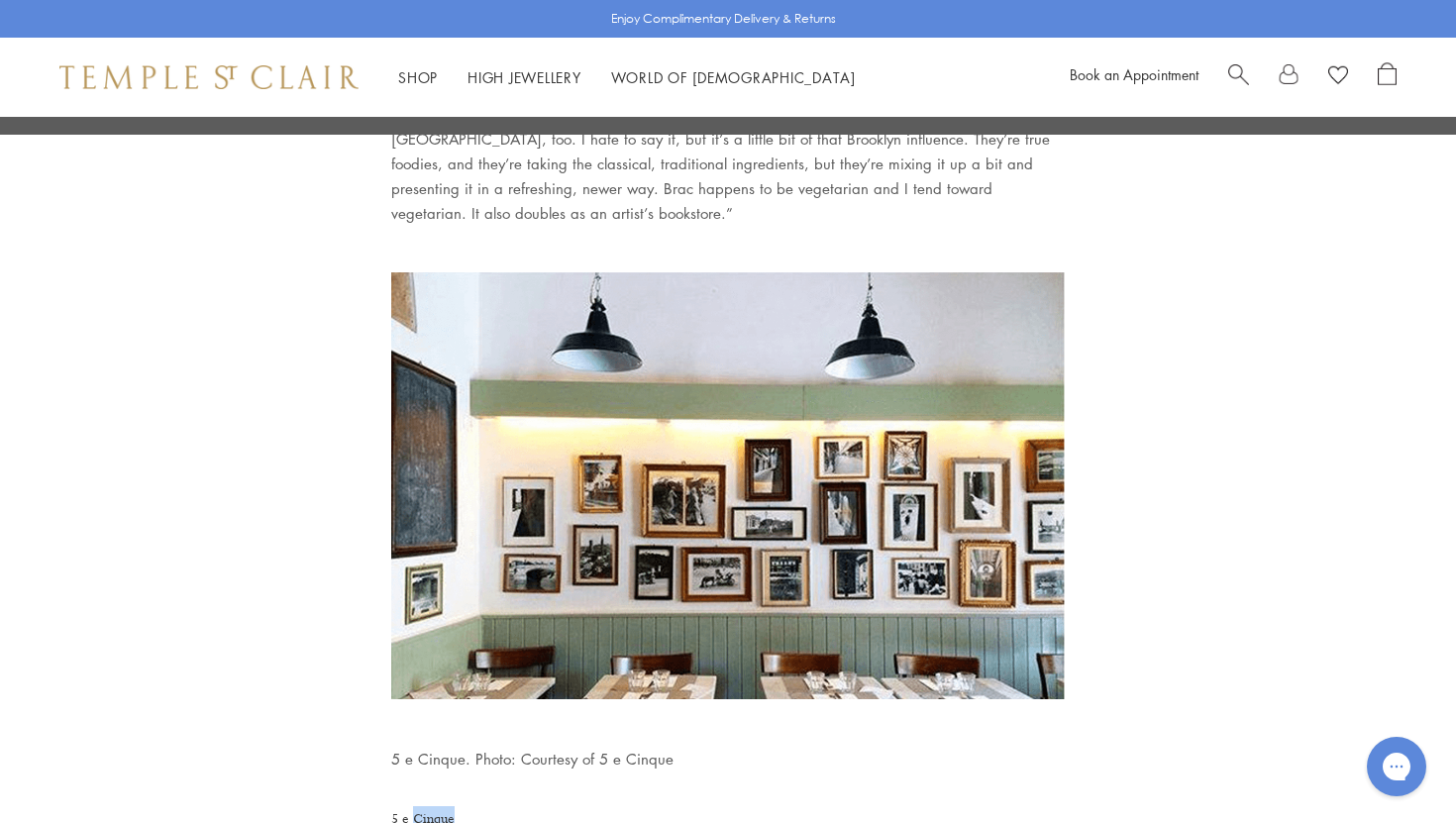 click on "5 e Cinque" at bounding box center (728, 819) 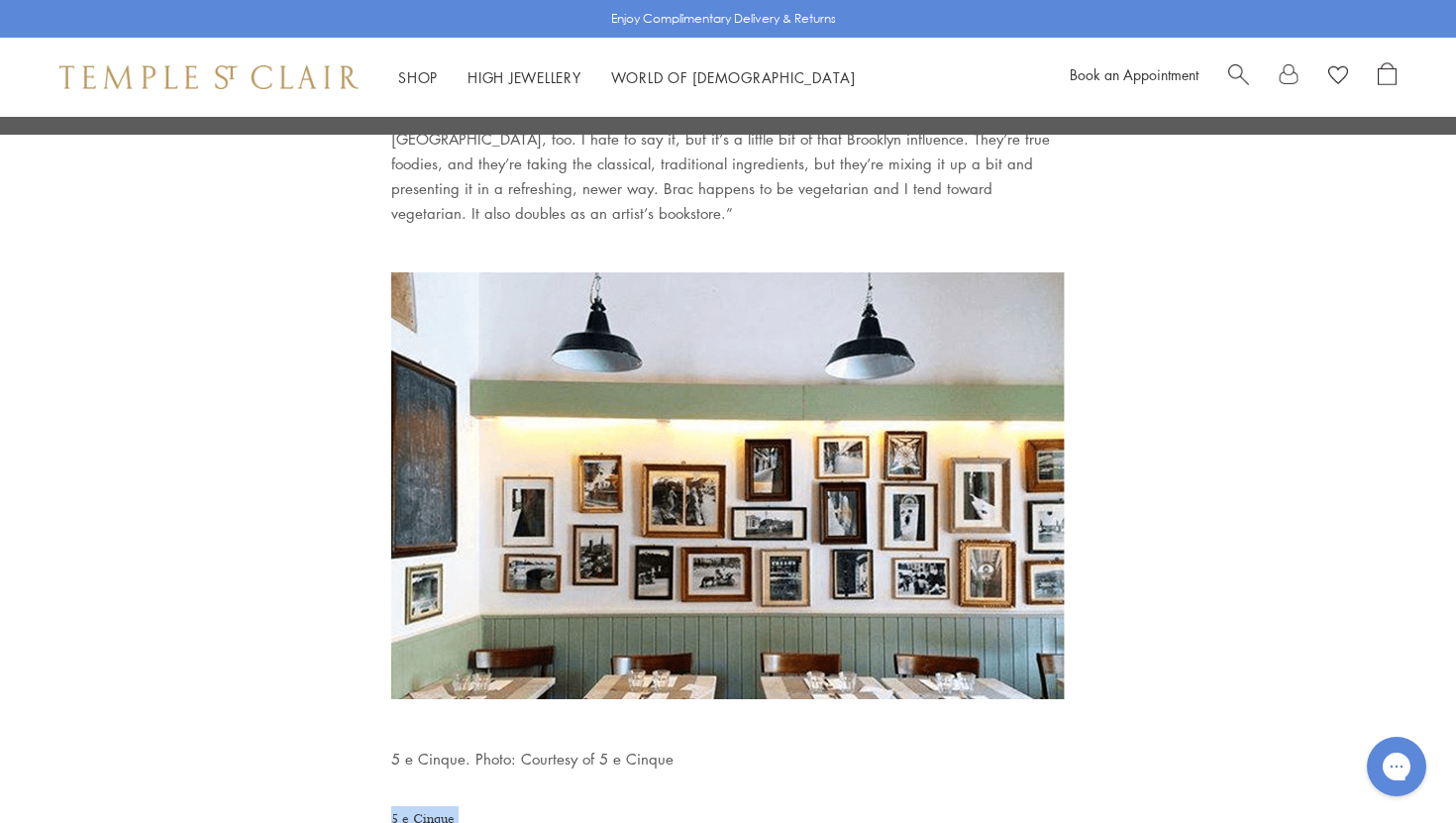 click on "5 e Cinque" at bounding box center (728, 819) 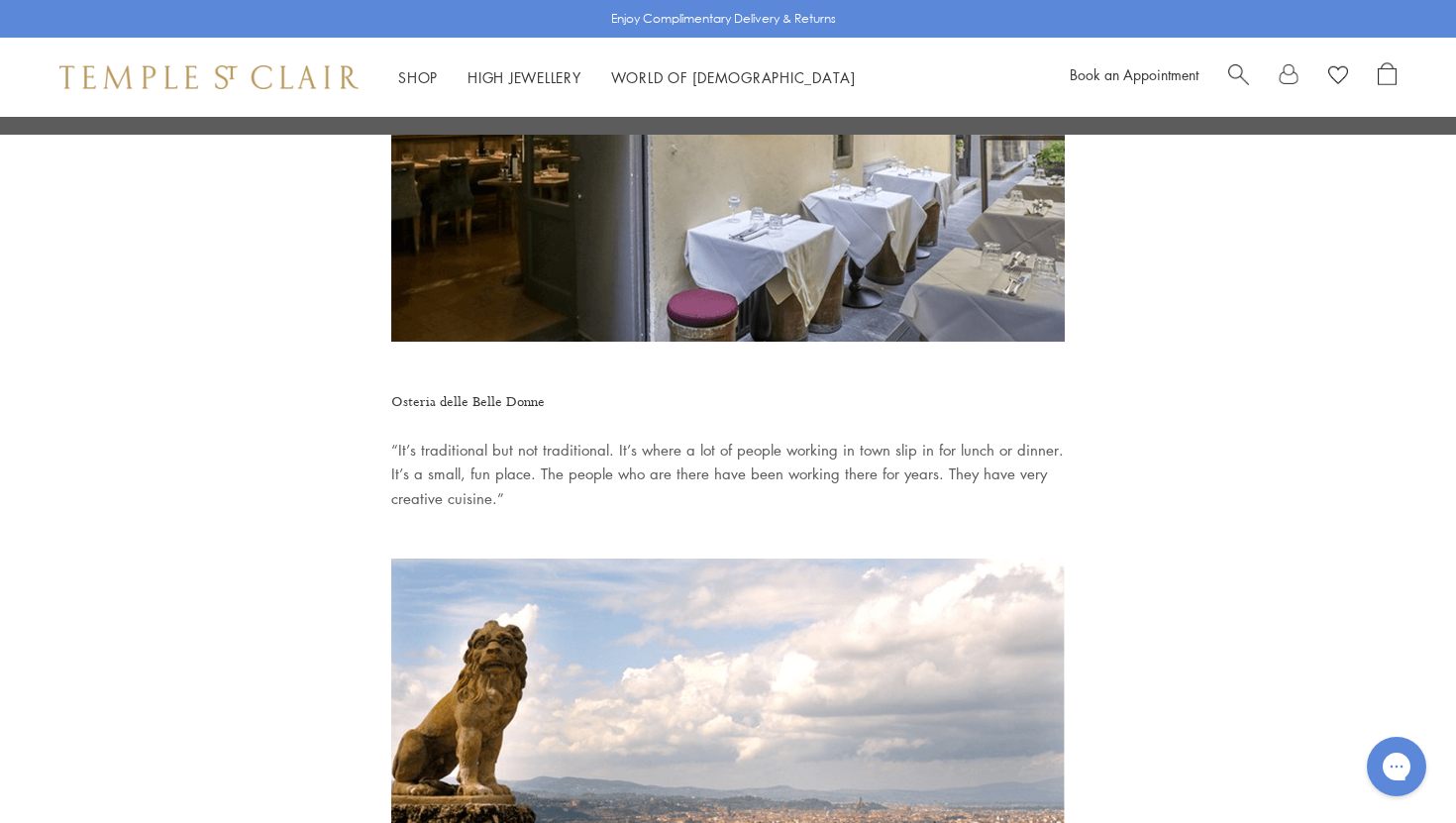 scroll, scrollTop: 2874, scrollLeft: 0, axis: vertical 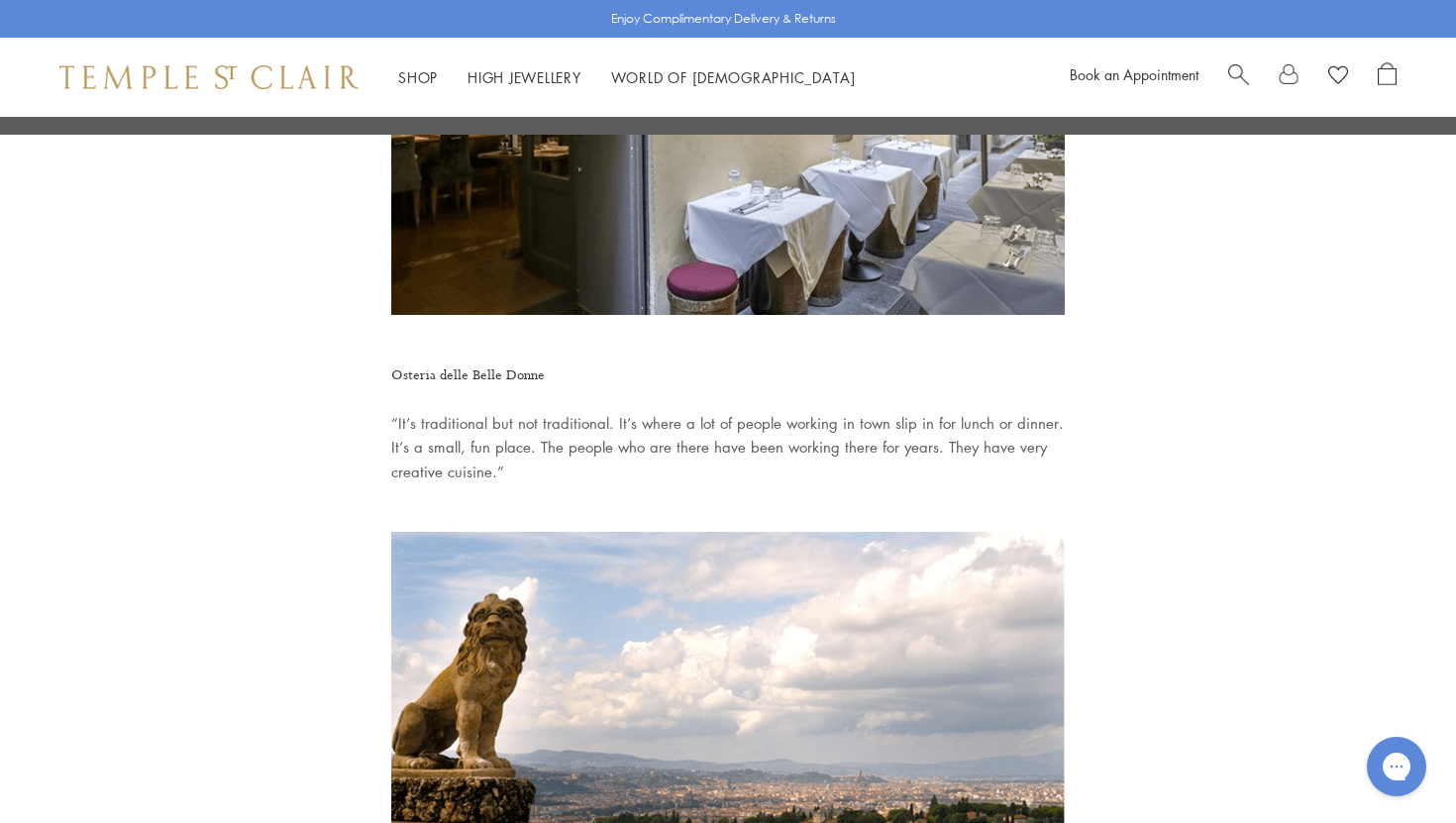 click on "Osteria delle Belle Donne" at bounding box center [728, 375] 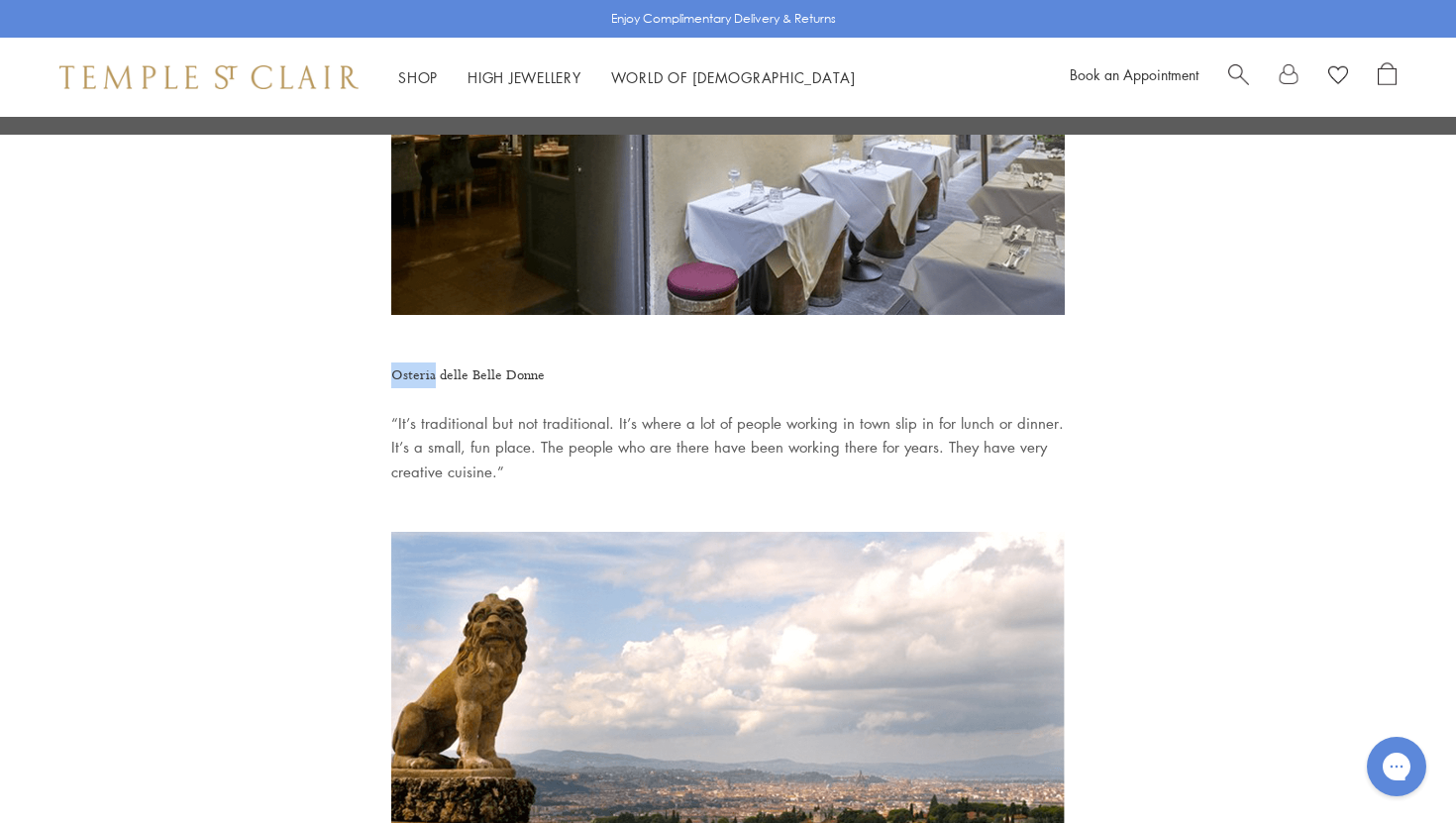 click on "Osteria delle Belle Donne" at bounding box center [728, 375] 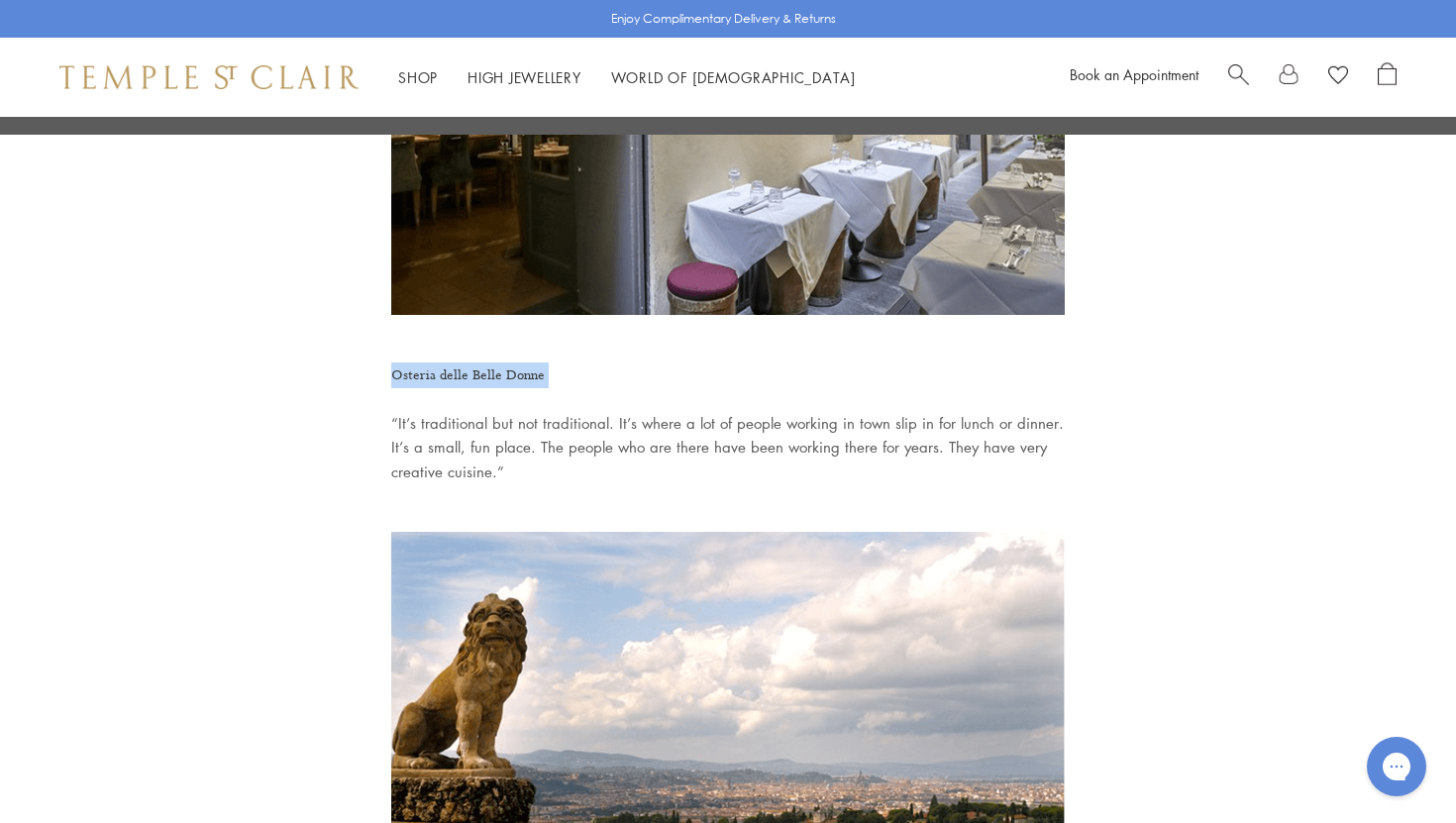 click on "Osteria delle Belle Donne" at bounding box center (728, 375) 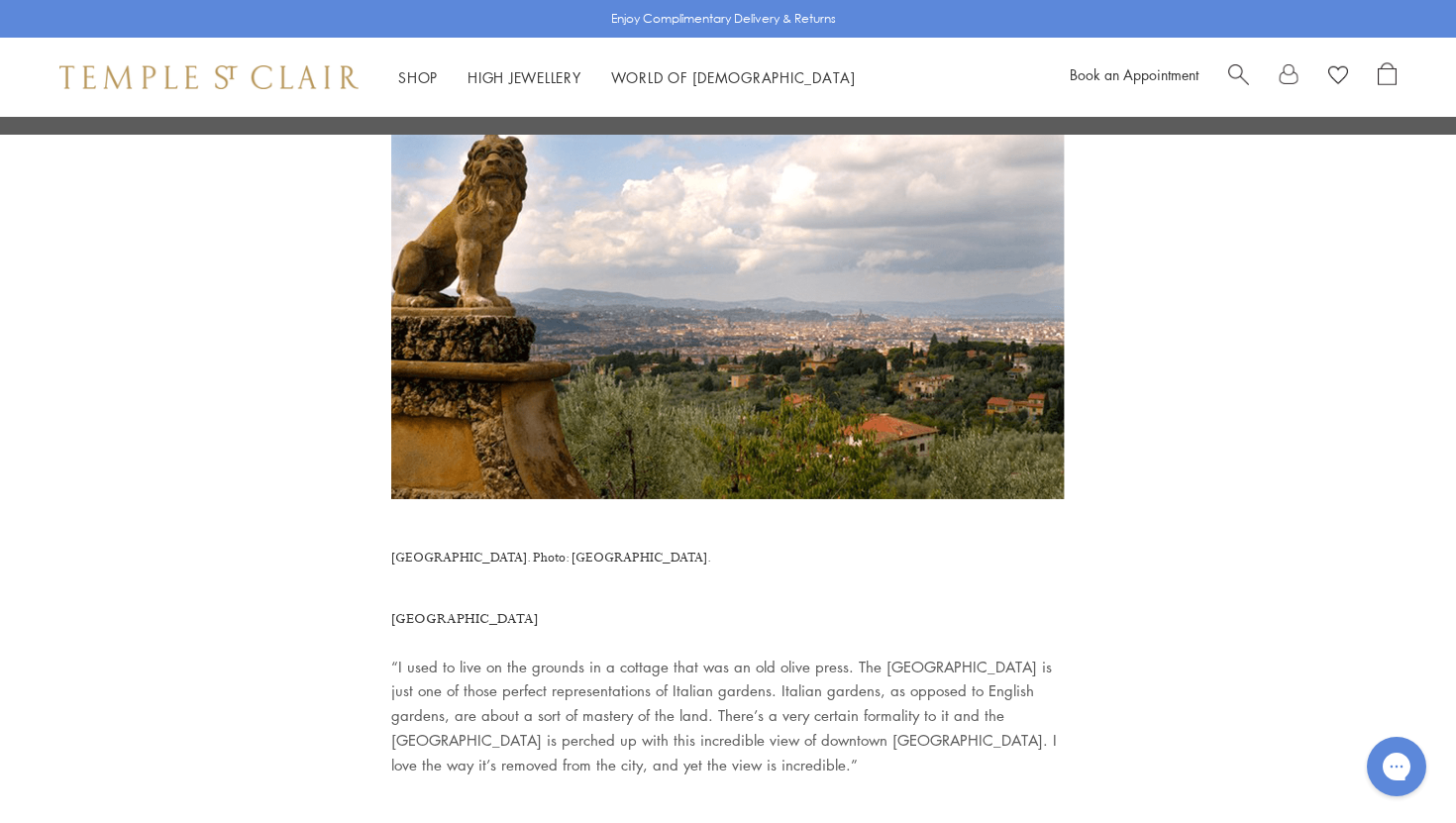 scroll, scrollTop: 3341, scrollLeft: 0, axis: vertical 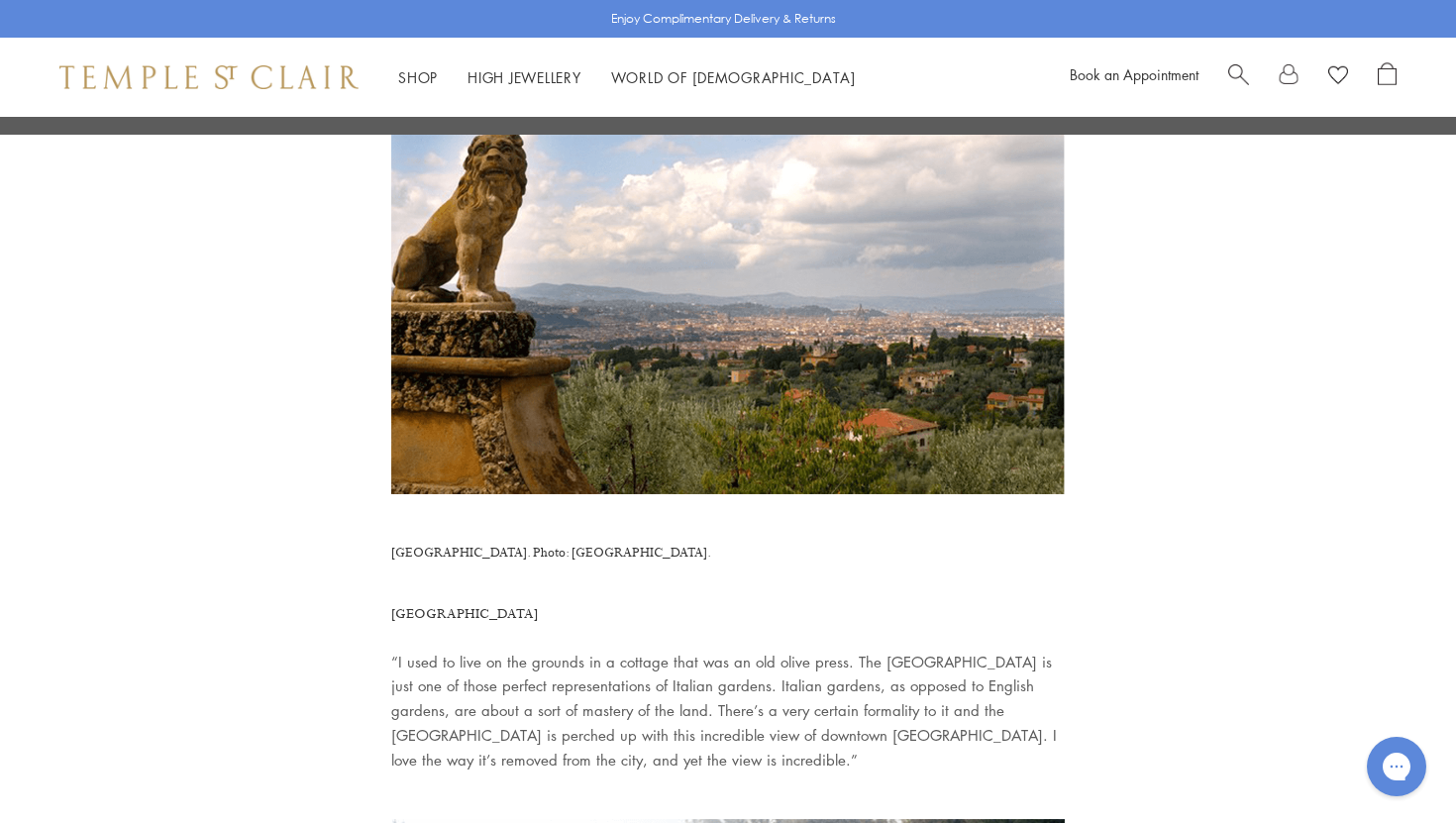 click on "[GEOGRAPHIC_DATA]" at bounding box center (728, 614) 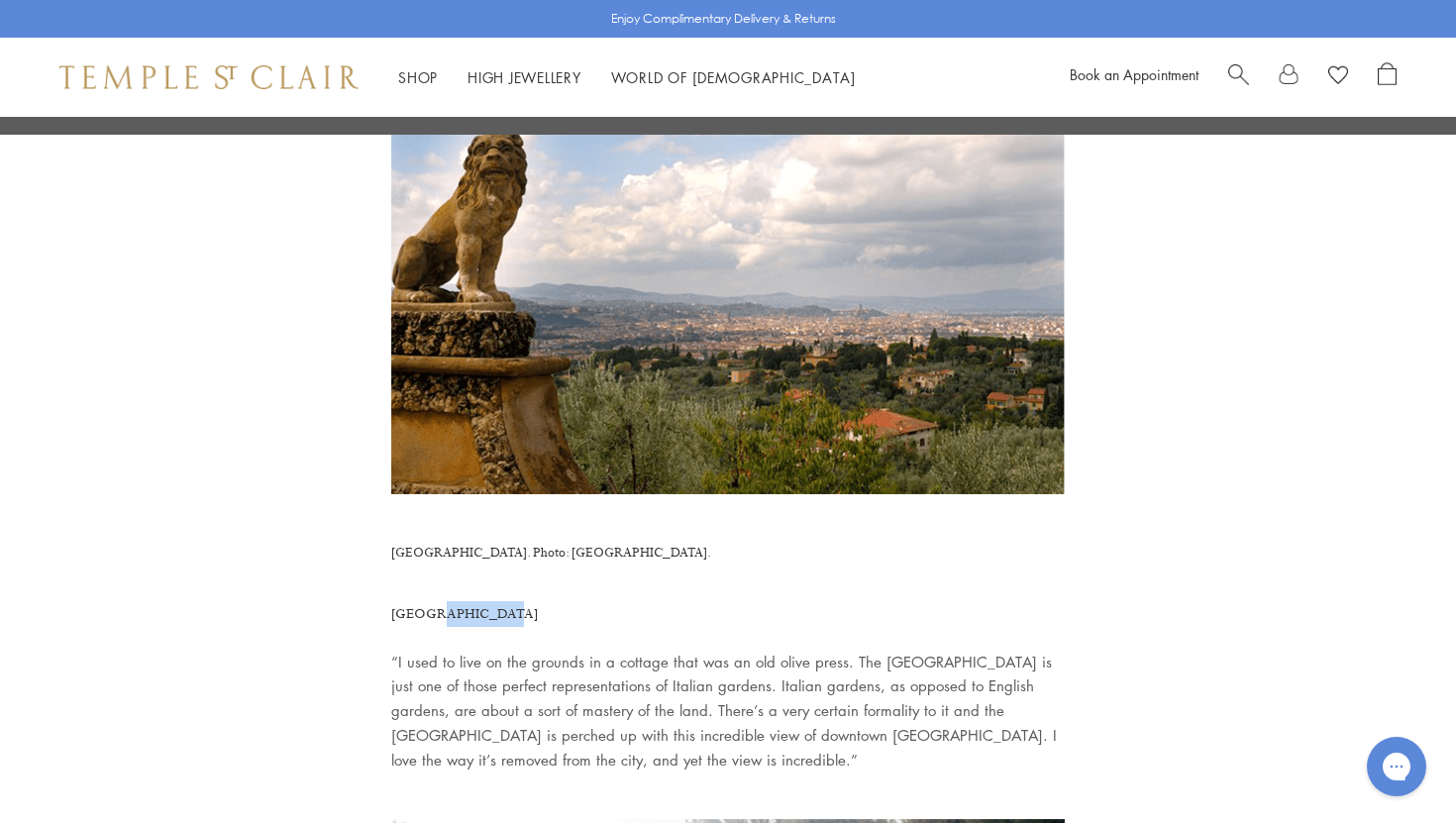 click on "[GEOGRAPHIC_DATA]" at bounding box center (728, 614) 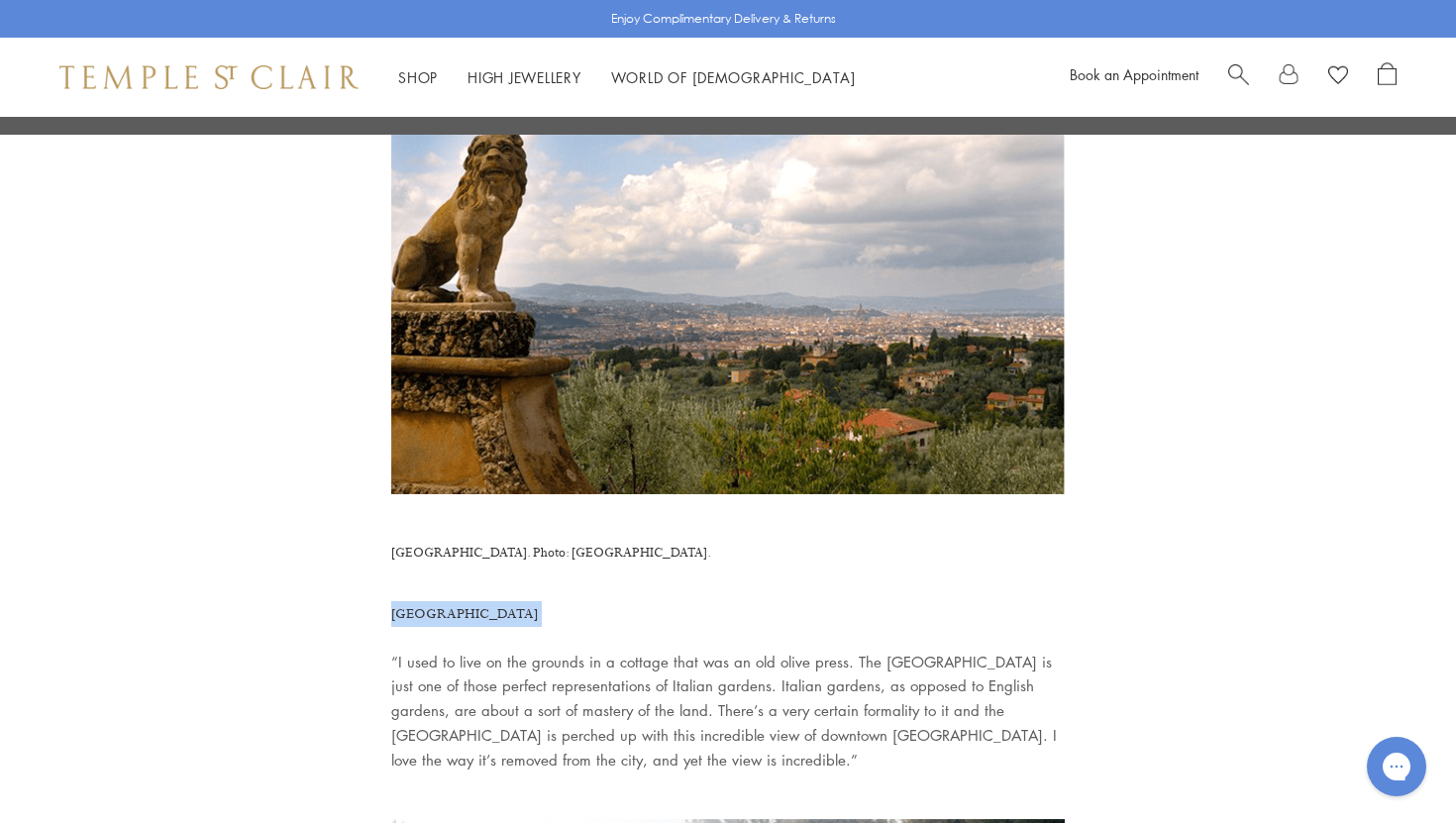 click on "[GEOGRAPHIC_DATA]" at bounding box center [728, 614] 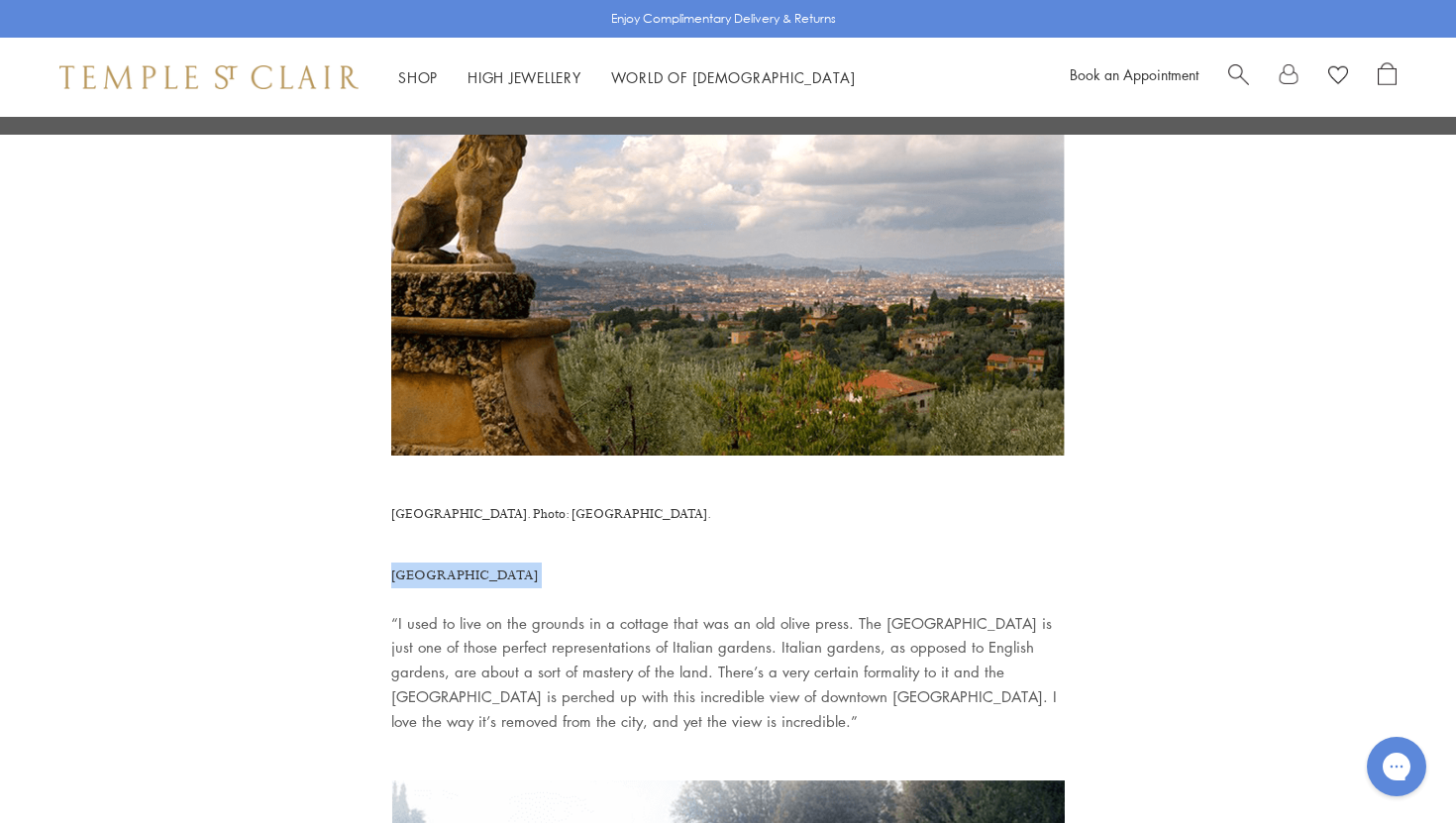 scroll, scrollTop: 3383, scrollLeft: 0, axis: vertical 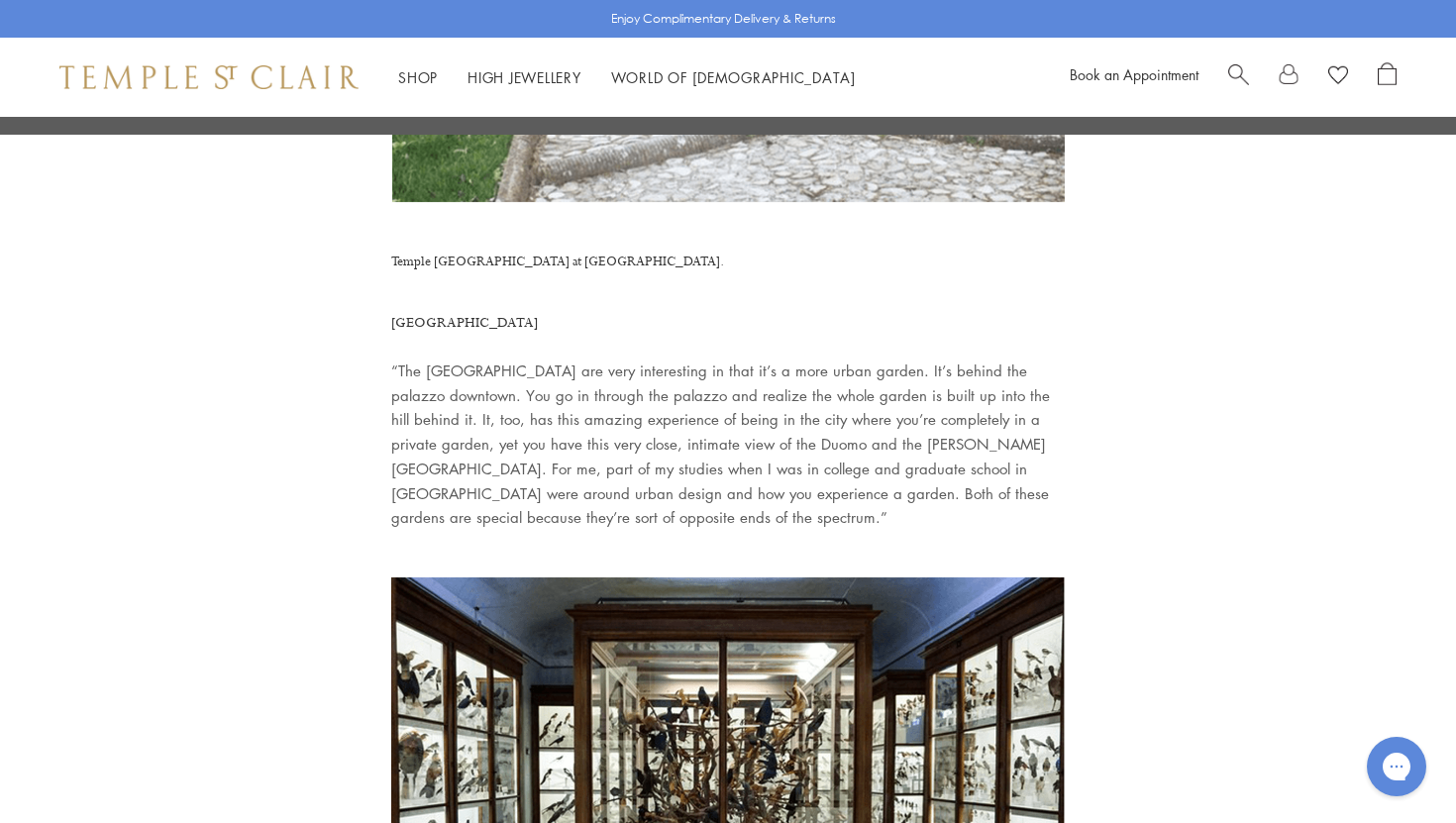 click on "[GEOGRAPHIC_DATA]" at bounding box center (728, 323) 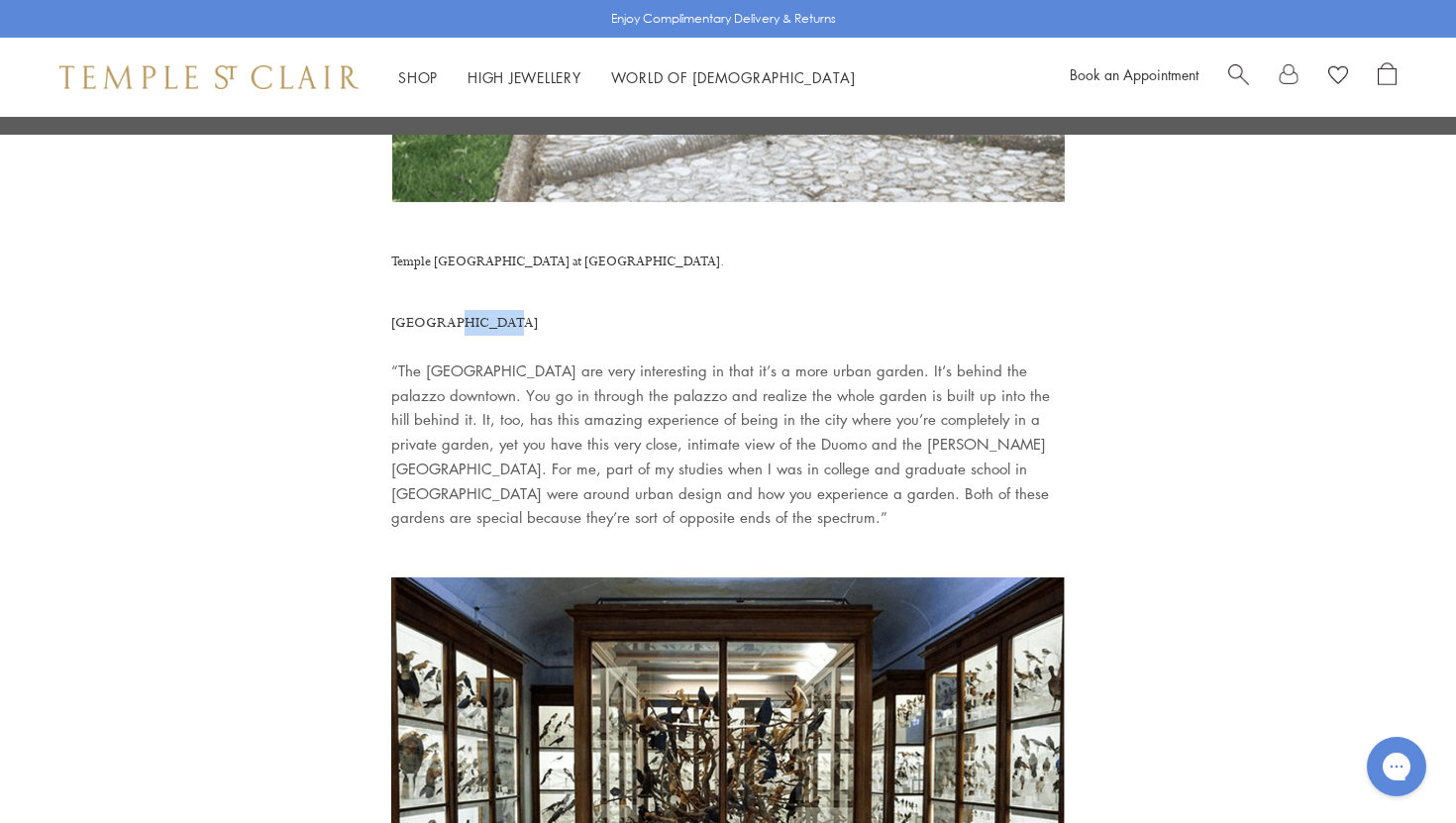 click on "[GEOGRAPHIC_DATA]" at bounding box center [728, 323] 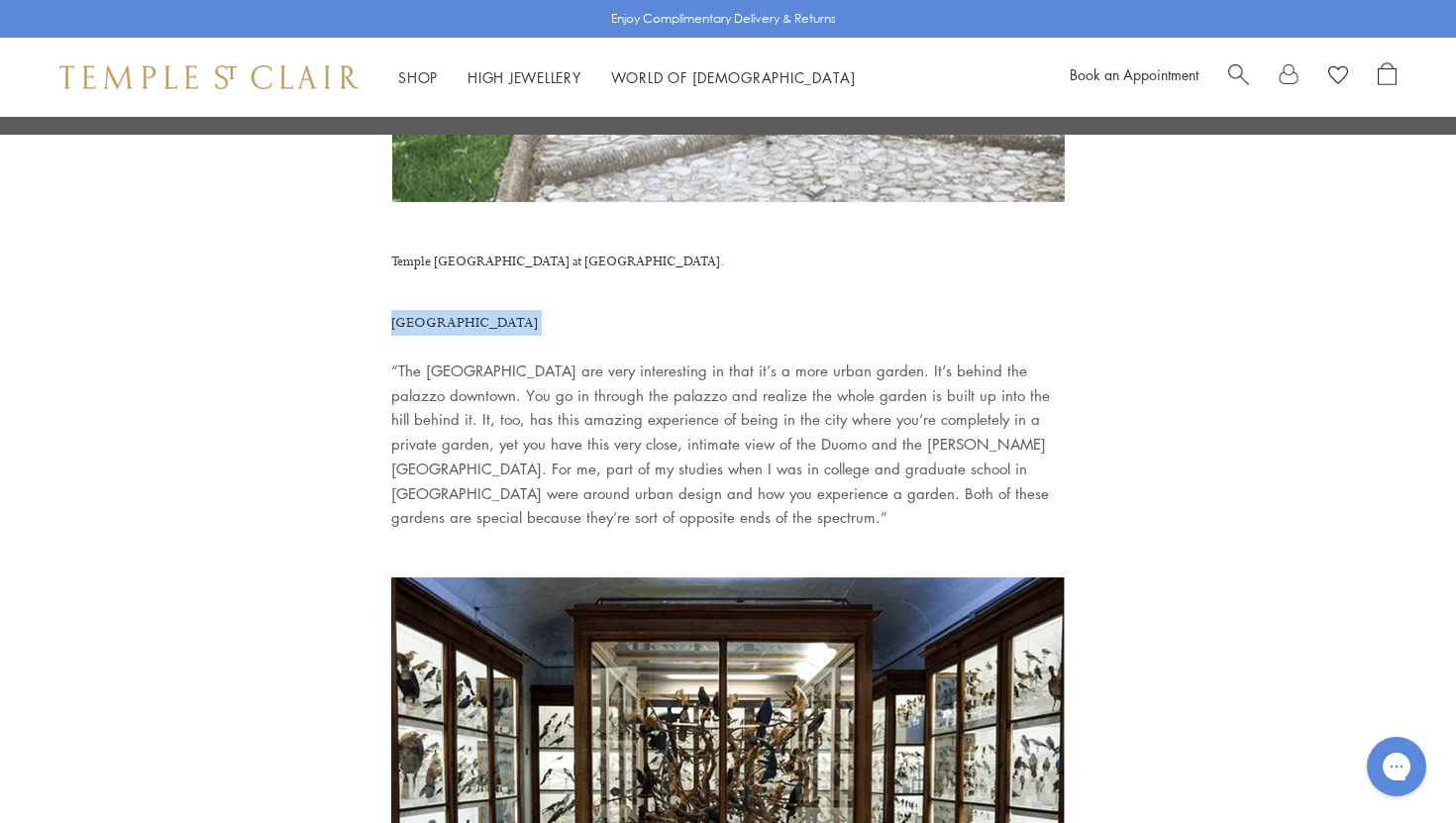 click on "[GEOGRAPHIC_DATA]" at bounding box center (728, 323) 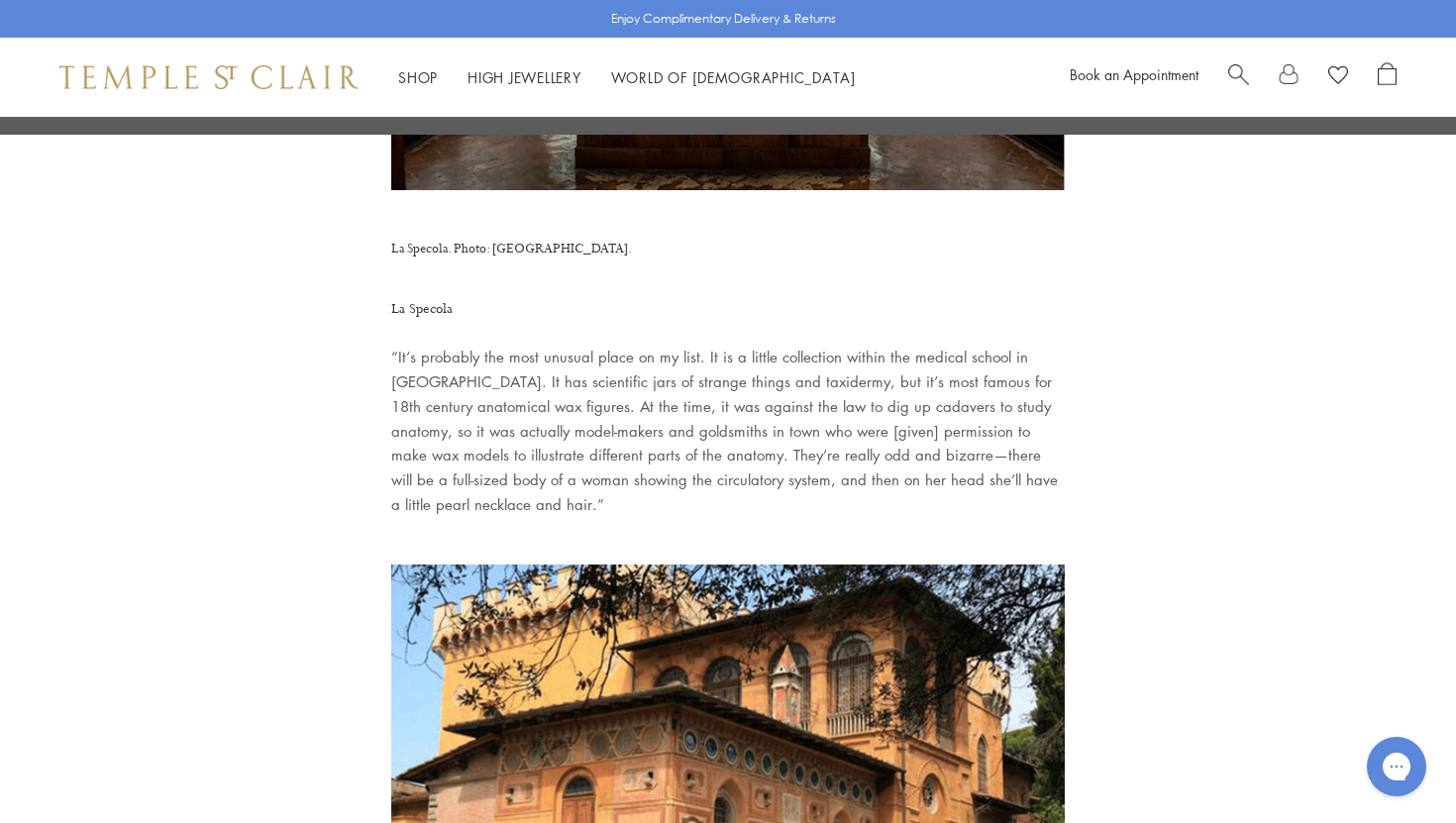 scroll, scrollTop: 5545, scrollLeft: 0, axis: vertical 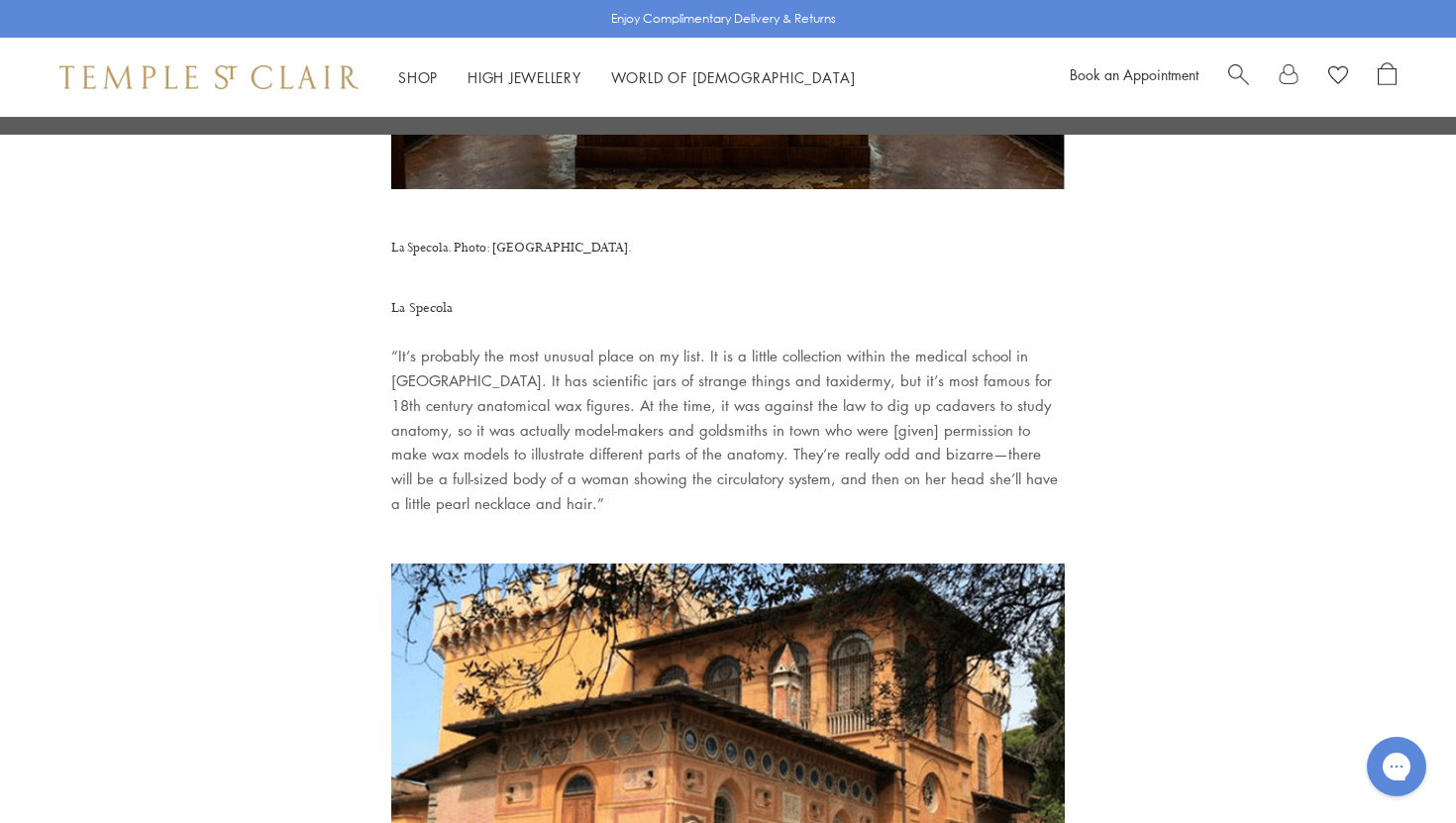 click on "La Specola" at bounding box center [728, 308] 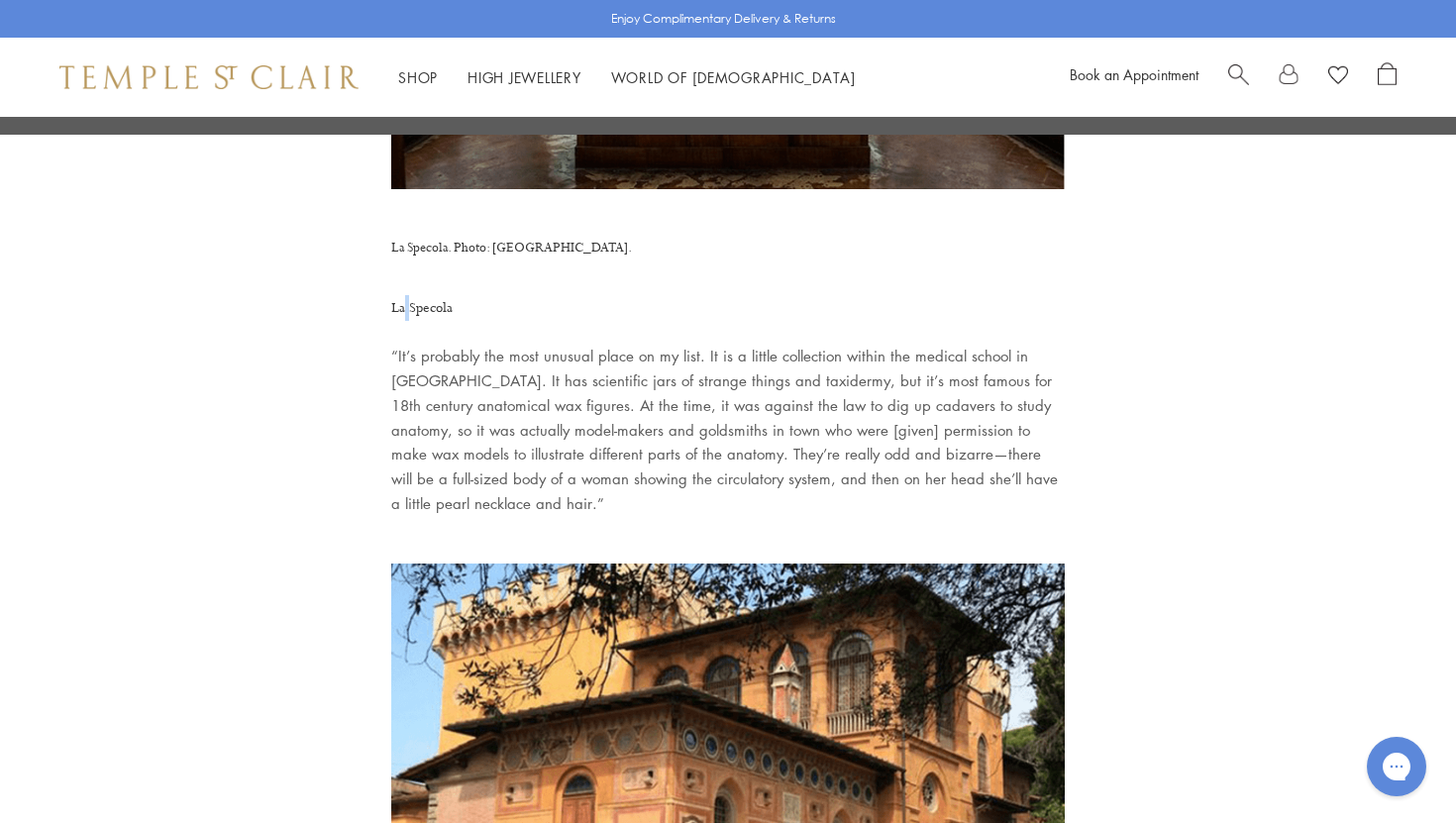 click on "La Specola" at bounding box center [728, 308] 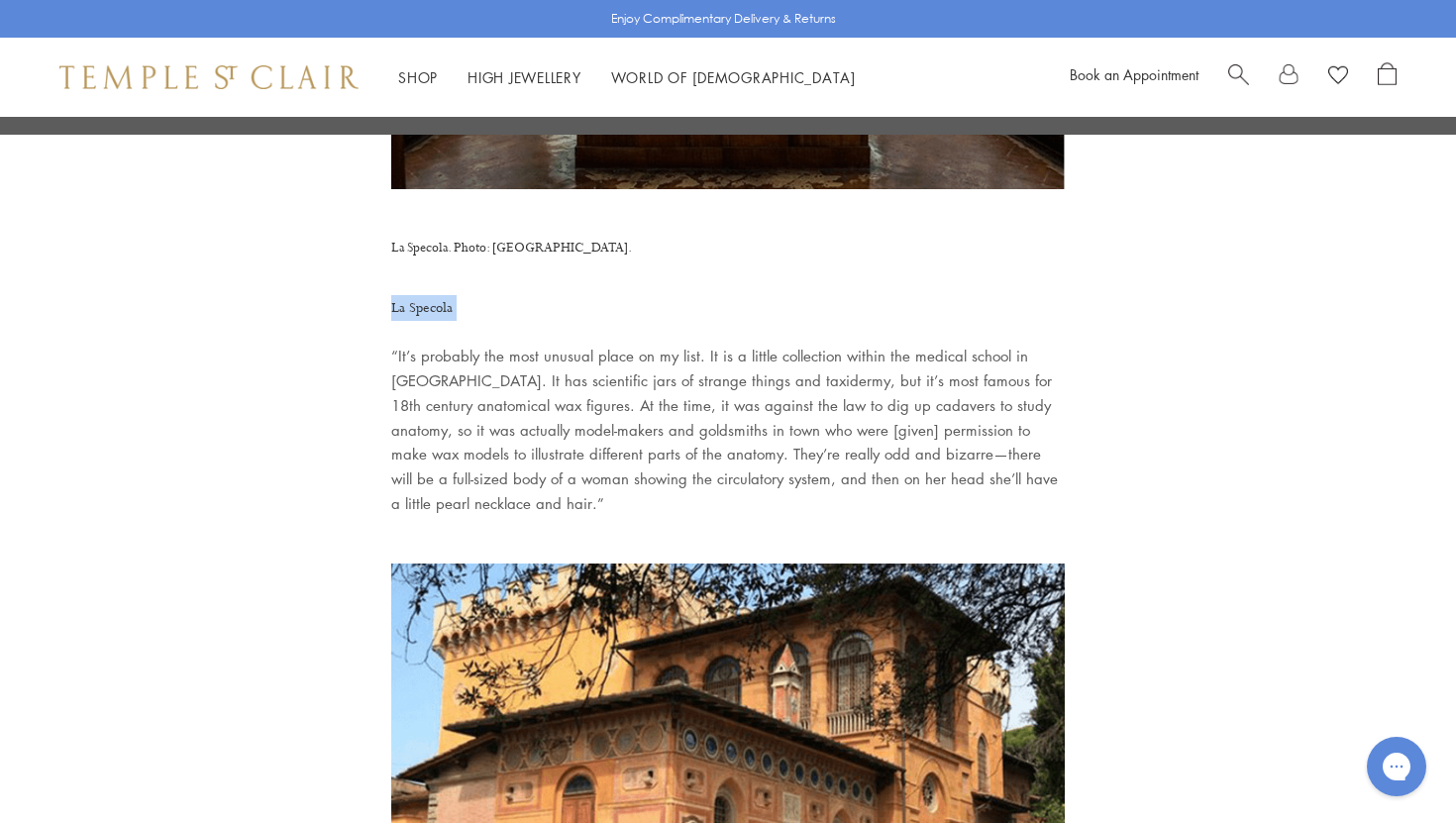 click on "La Specola" at bounding box center (728, 308) 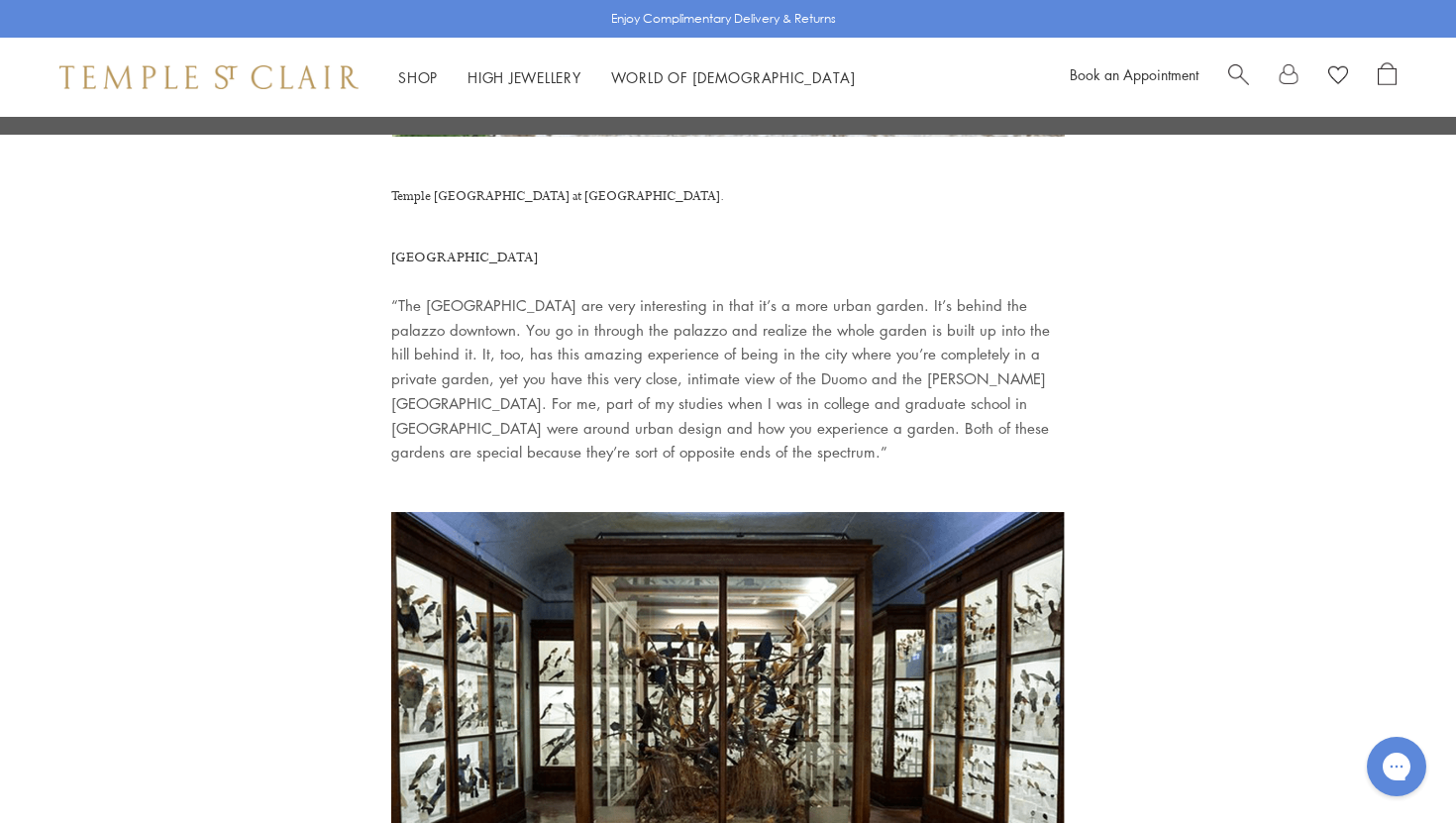 scroll, scrollTop: 4791, scrollLeft: 0, axis: vertical 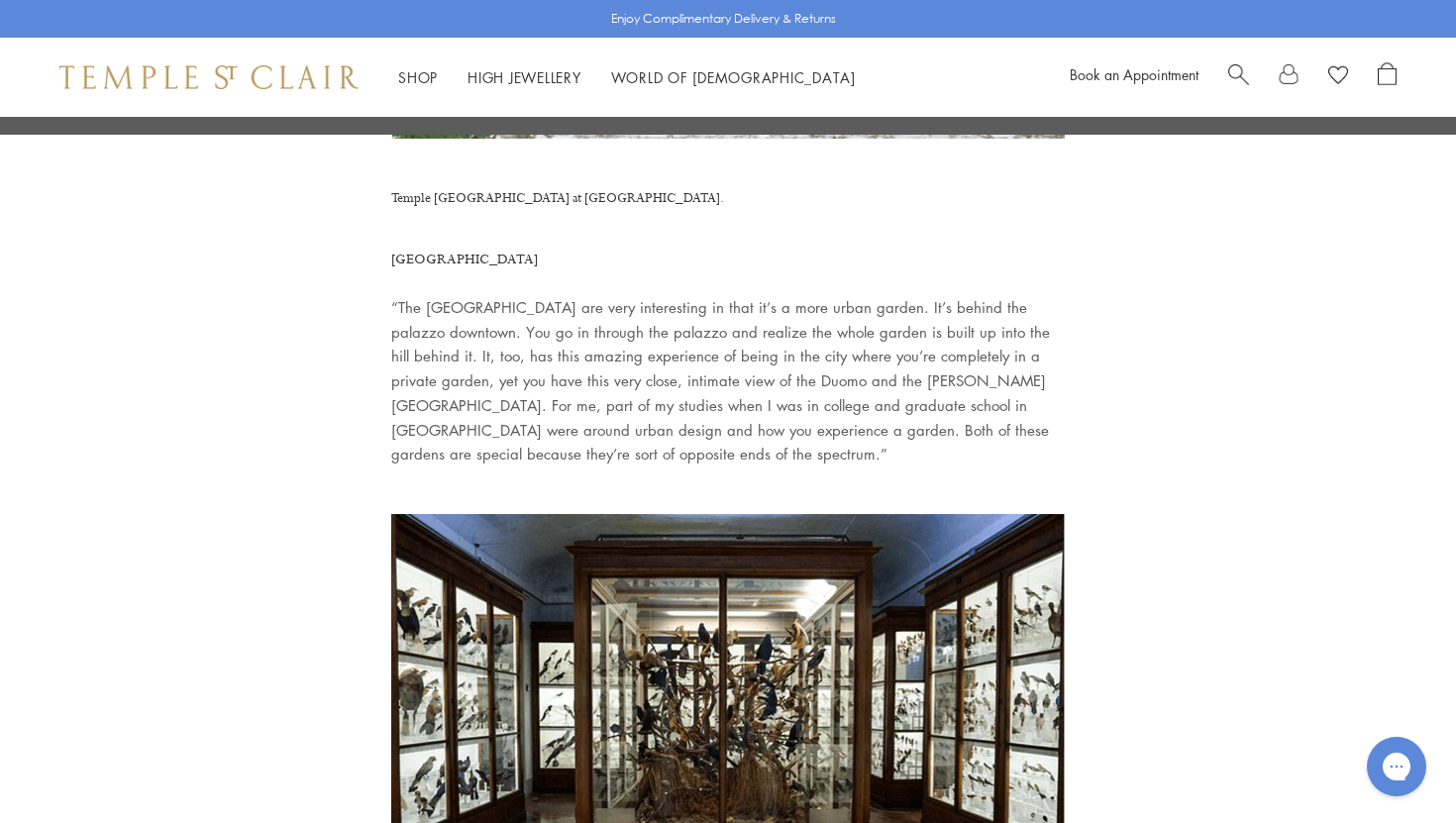 click on "[GEOGRAPHIC_DATA]" at bounding box center [728, 259] 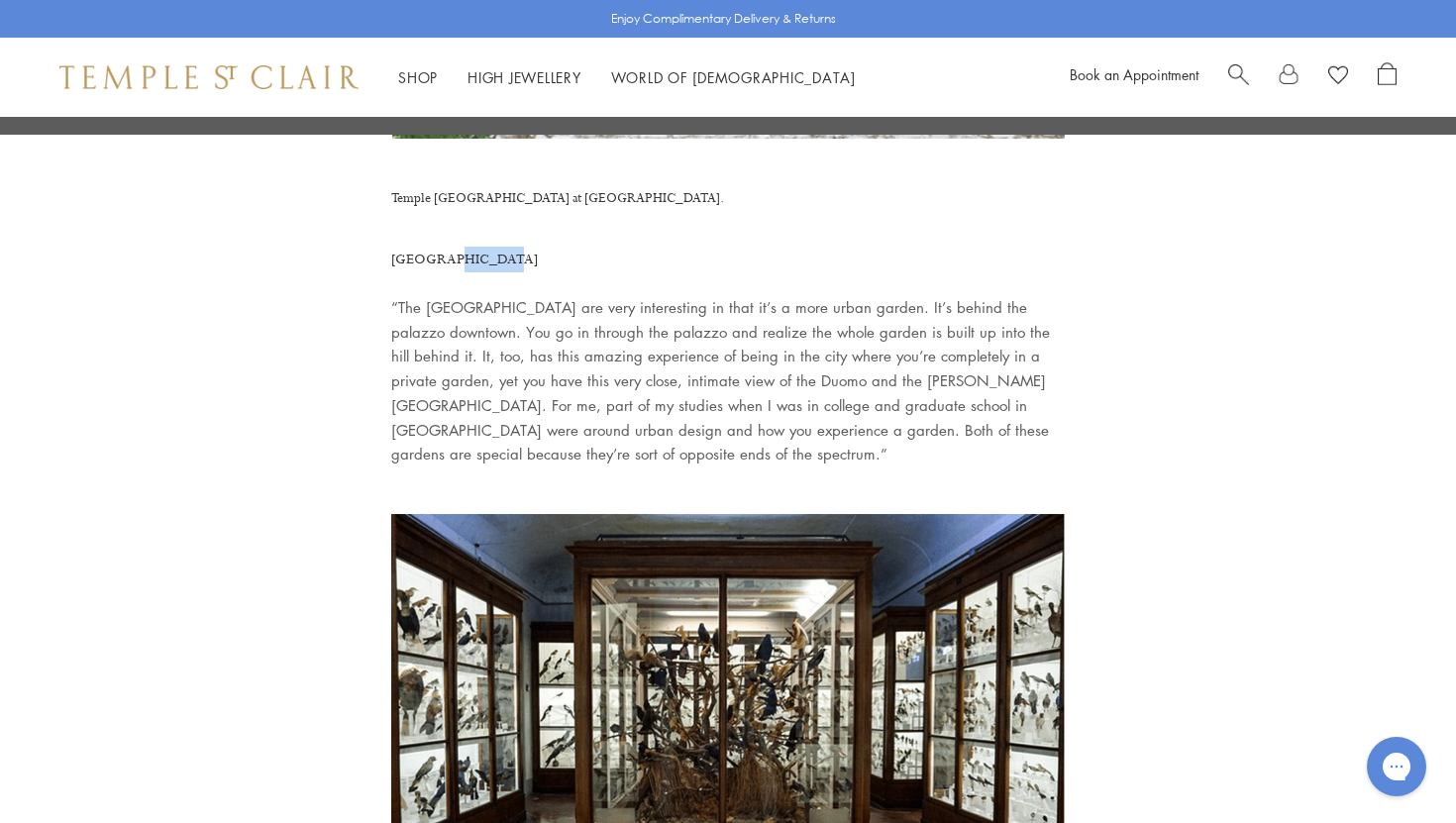 click on "[GEOGRAPHIC_DATA]" at bounding box center (728, 259) 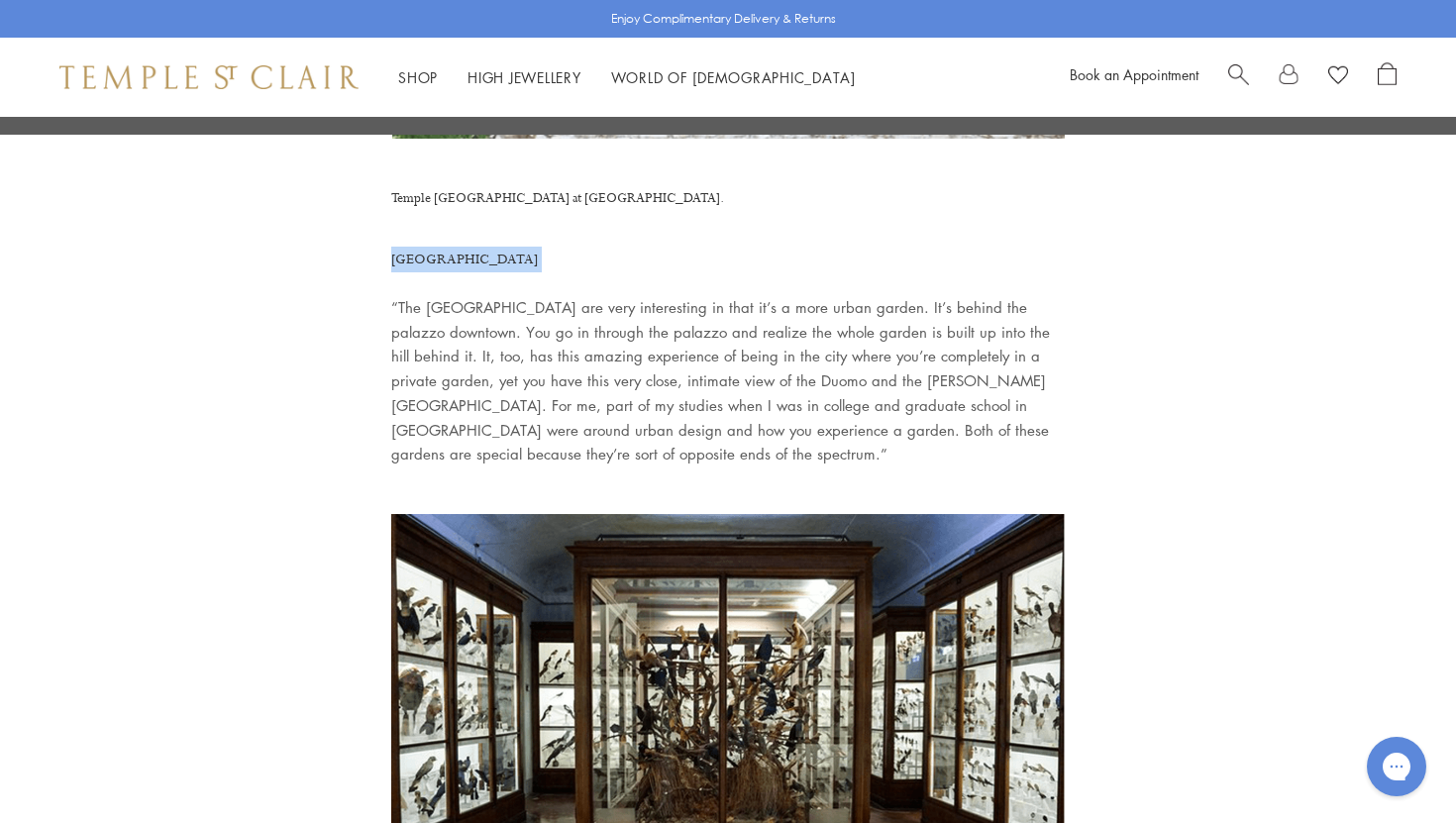 click on "[GEOGRAPHIC_DATA]" at bounding box center [728, 259] 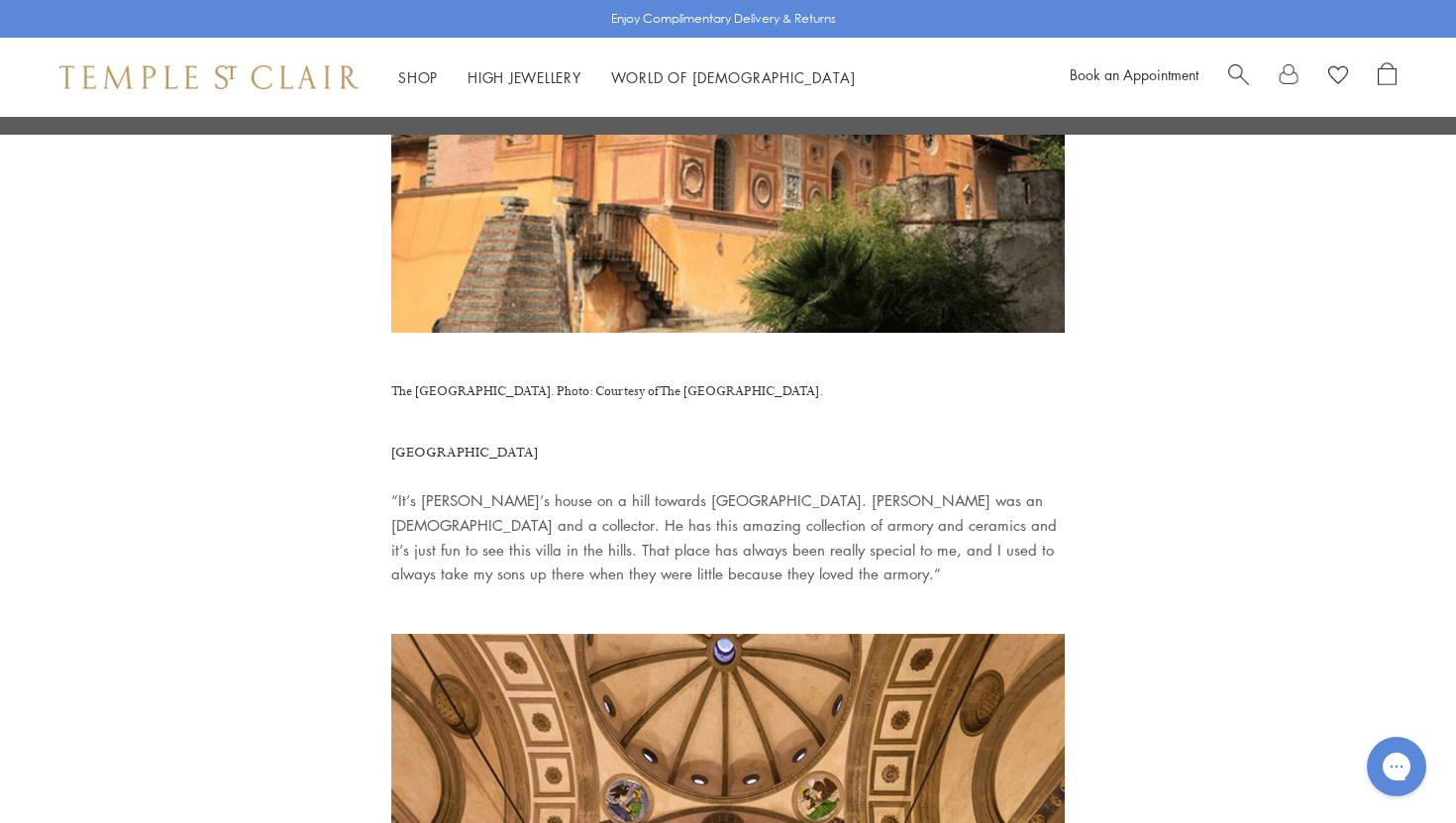 scroll, scrollTop: 6198, scrollLeft: 0, axis: vertical 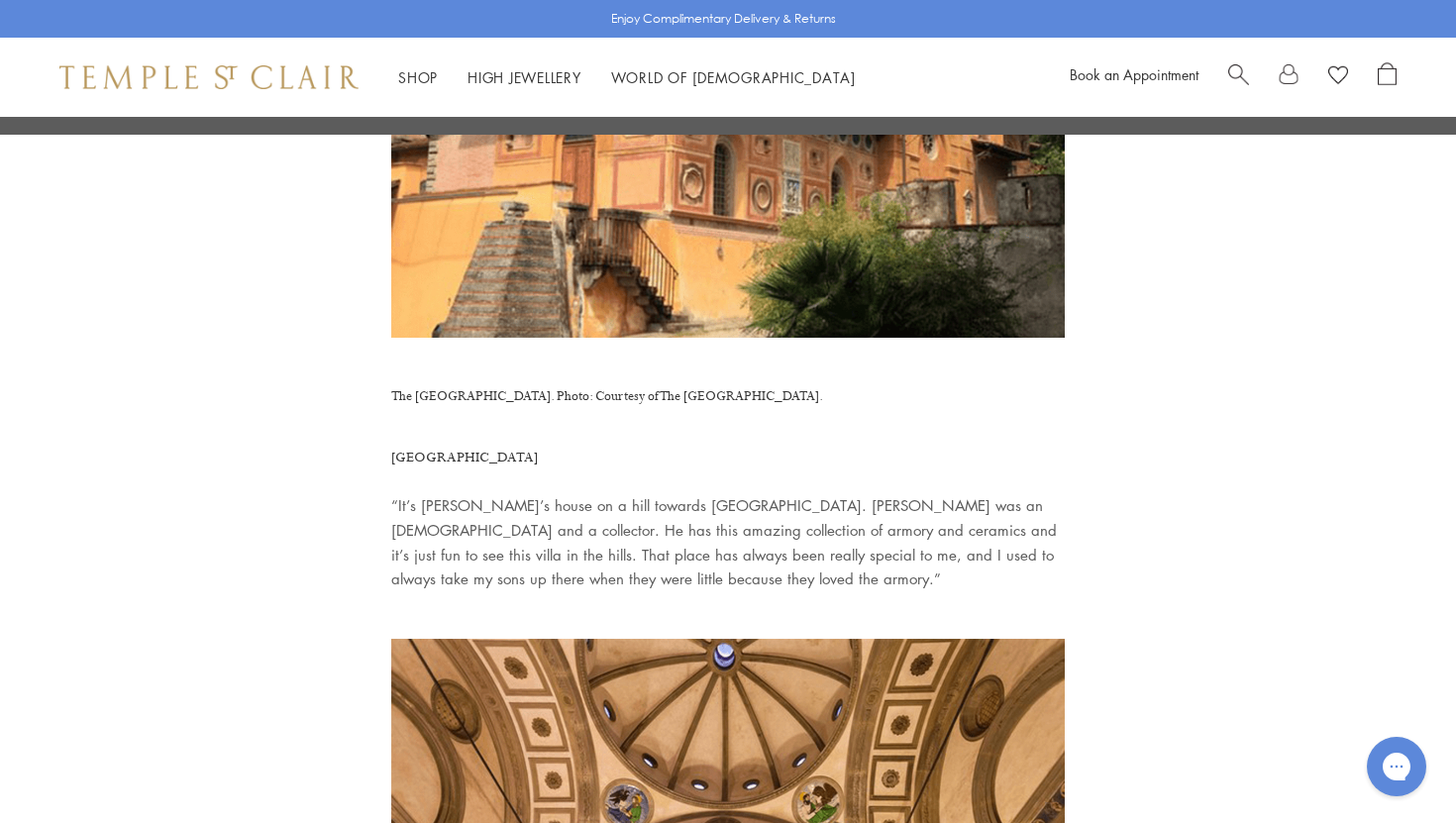 click on "[GEOGRAPHIC_DATA]" at bounding box center (728, 458) 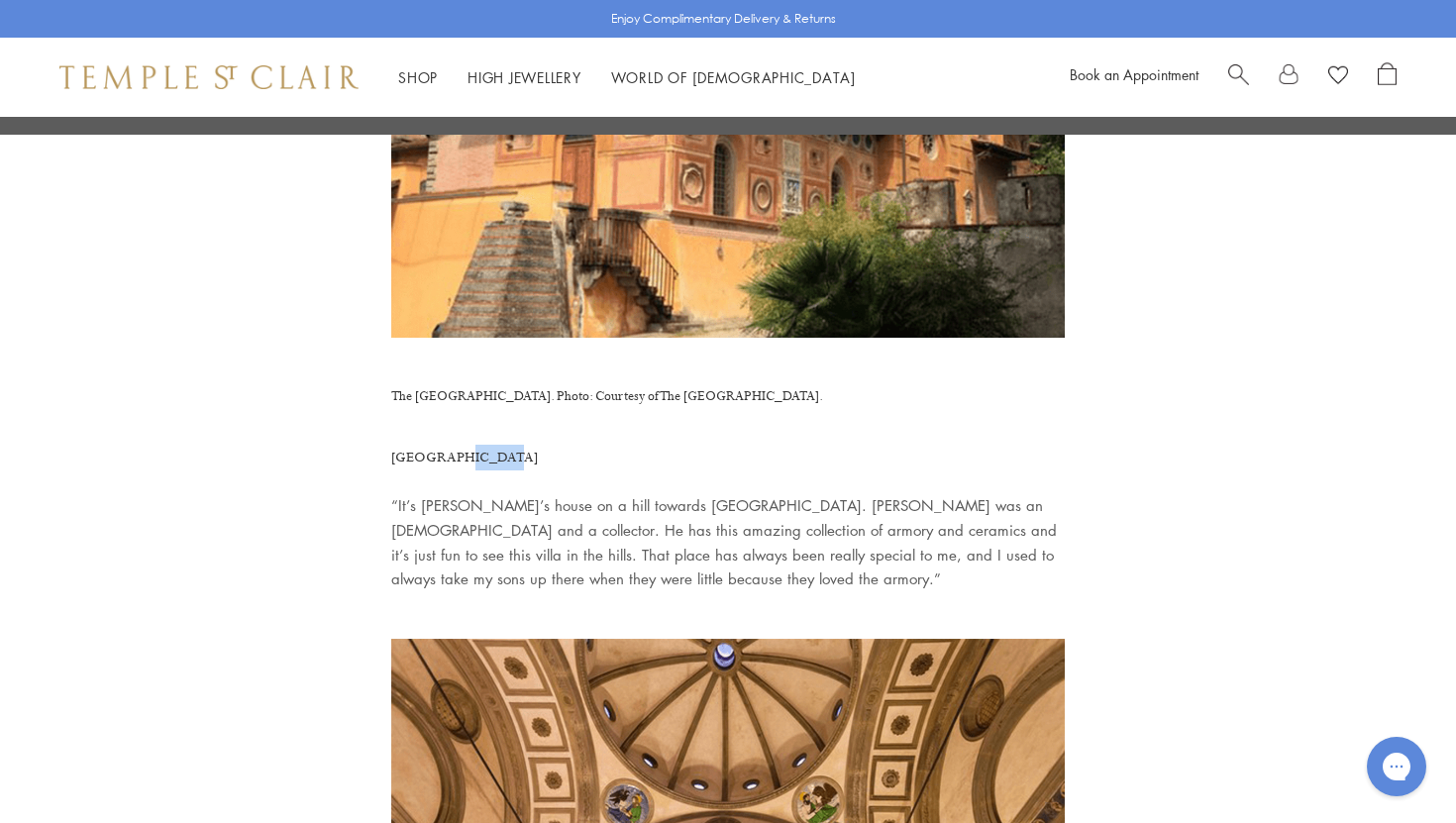 click on "[GEOGRAPHIC_DATA]" at bounding box center (728, 458) 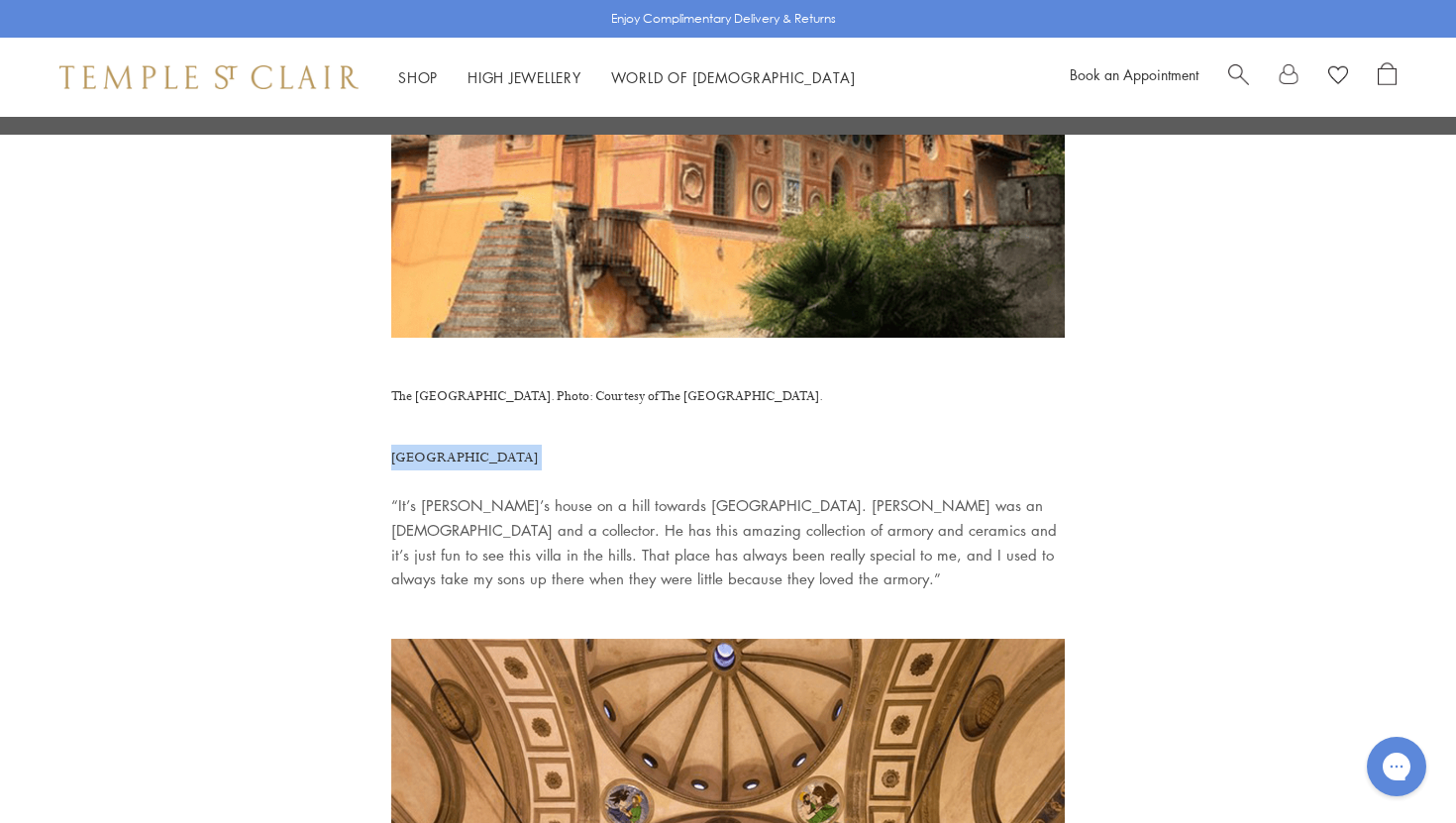 click on "[GEOGRAPHIC_DATA]" at bounding box center [728, 458] 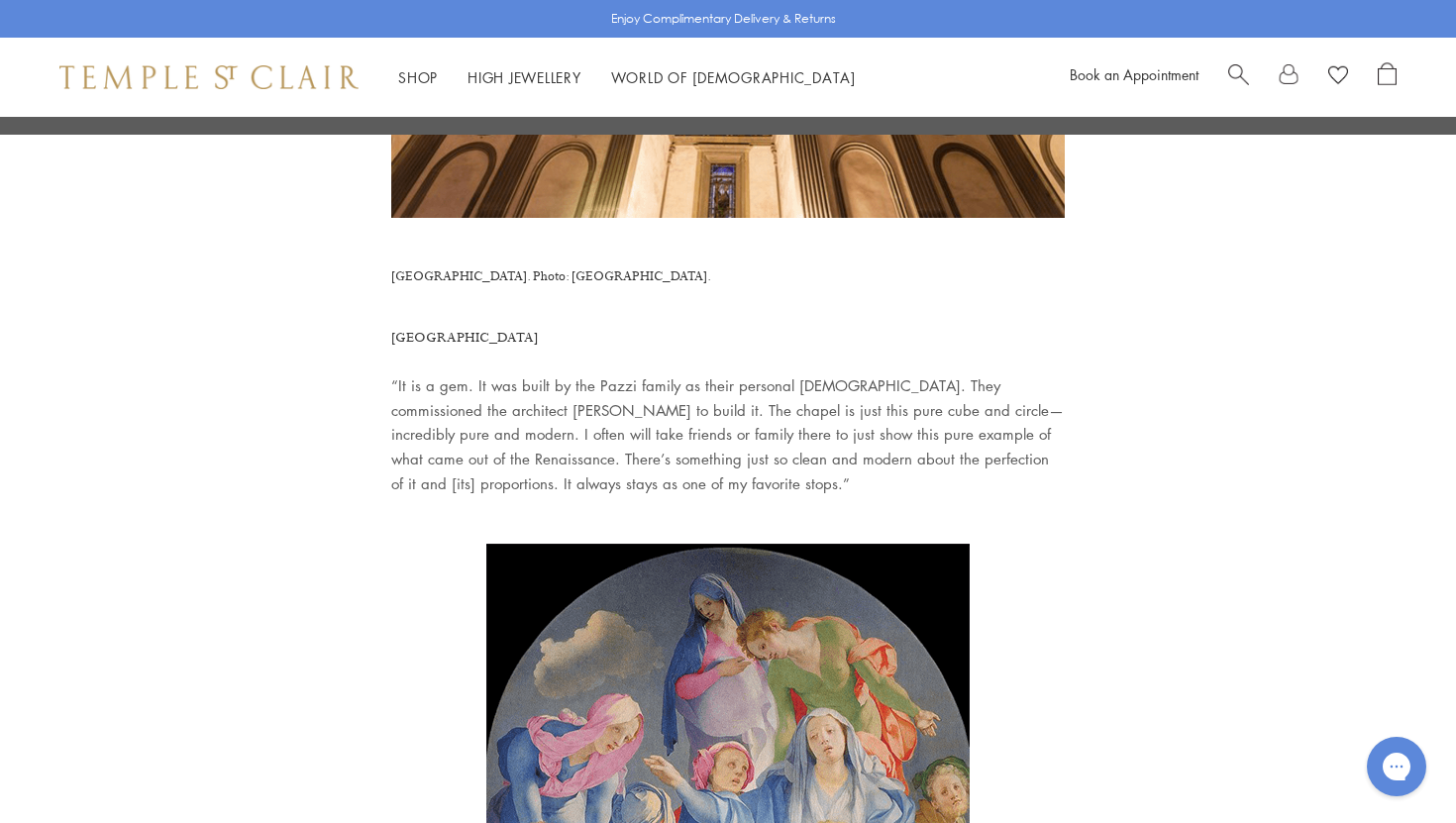 scroll, scrollTop: 7049, scrollLeft: 0, axis: vertical 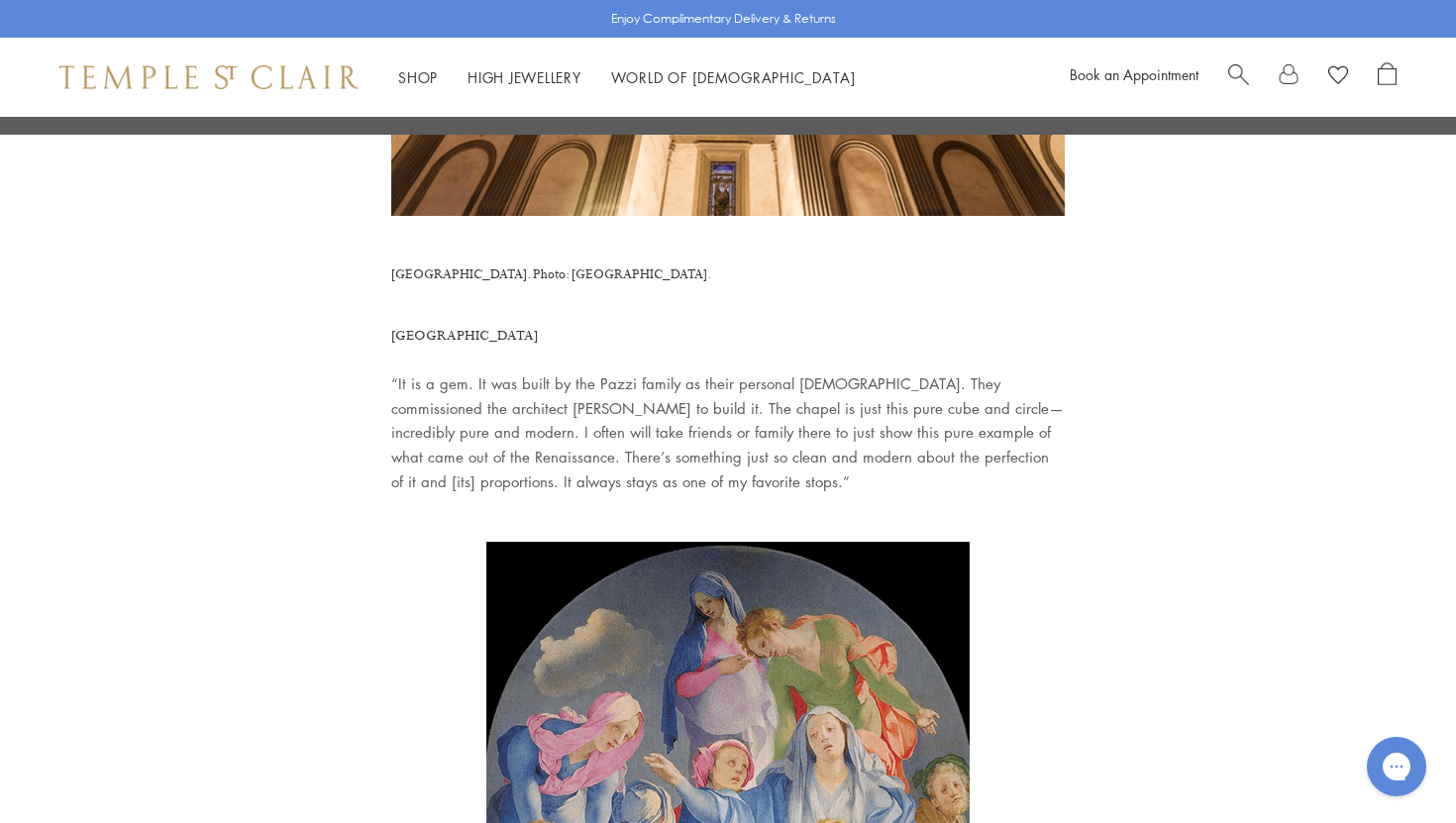 click on "[GEOGRAPHIC_DATA]" at bounding box center [728, 336] 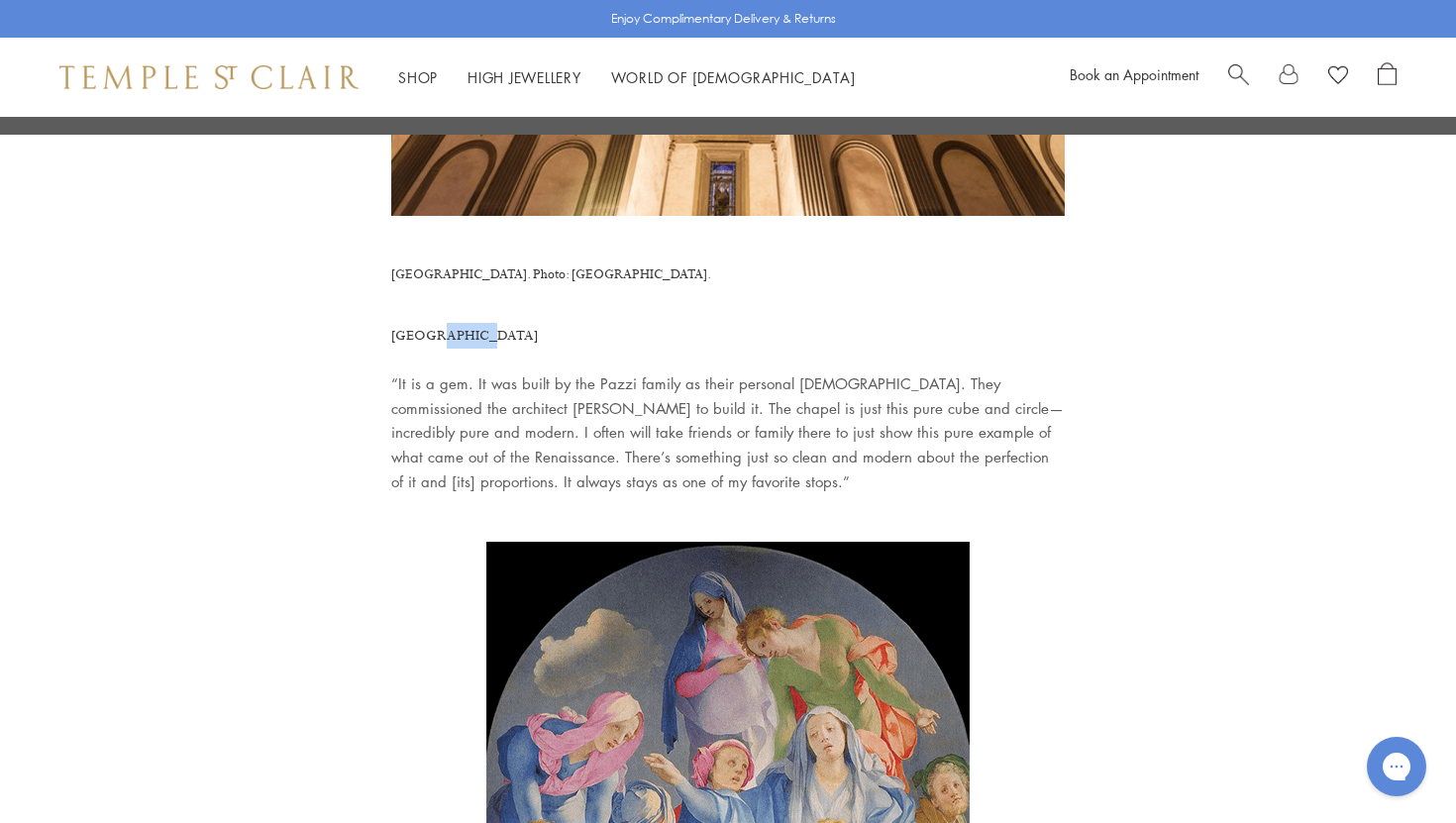 click on "[GEOGRAPHIC_DATA]" at bounding box center (728, 336) 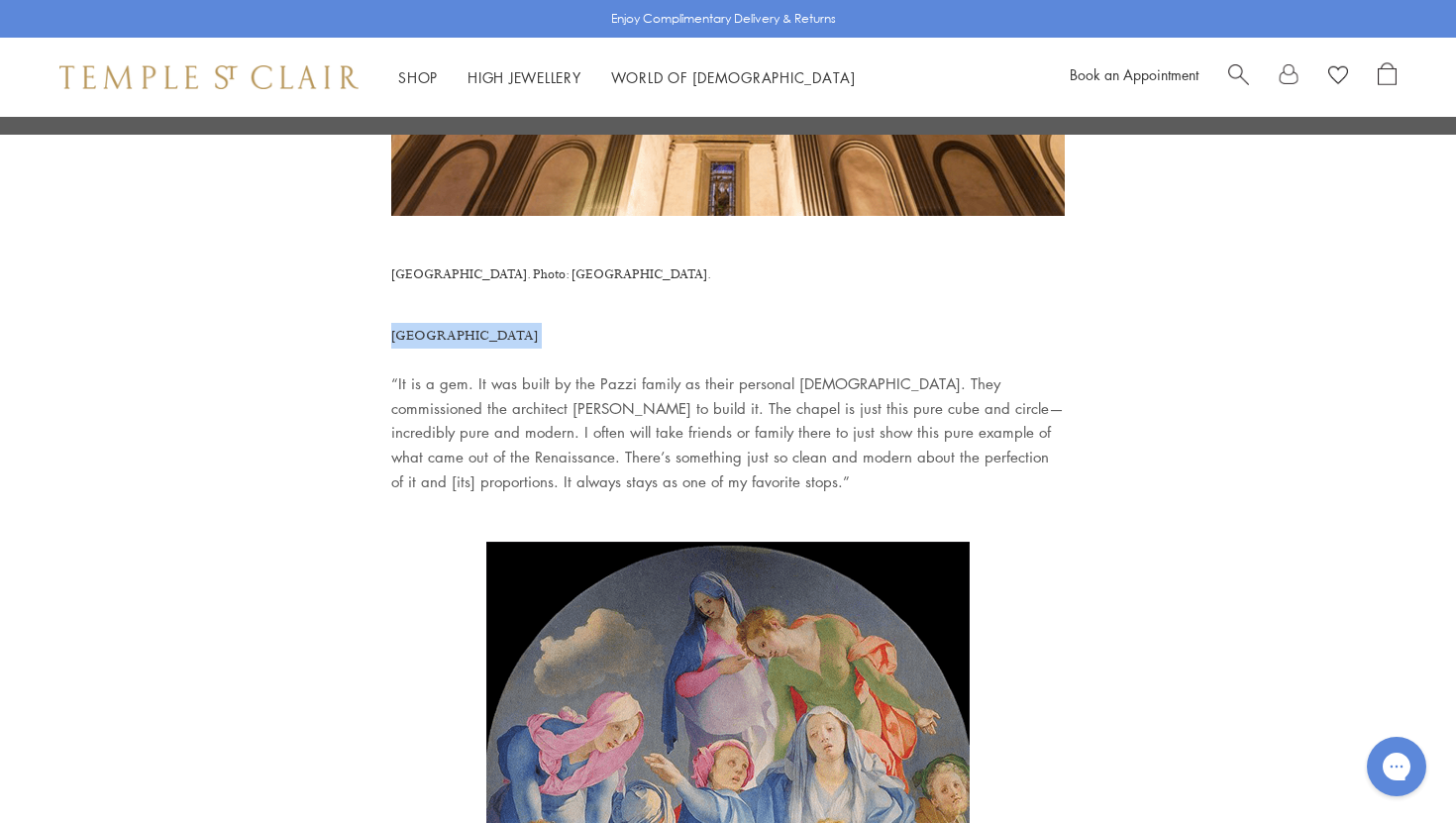 click on "[GEOGRAPHIC_DATA]" at bounding box center (728, 336) 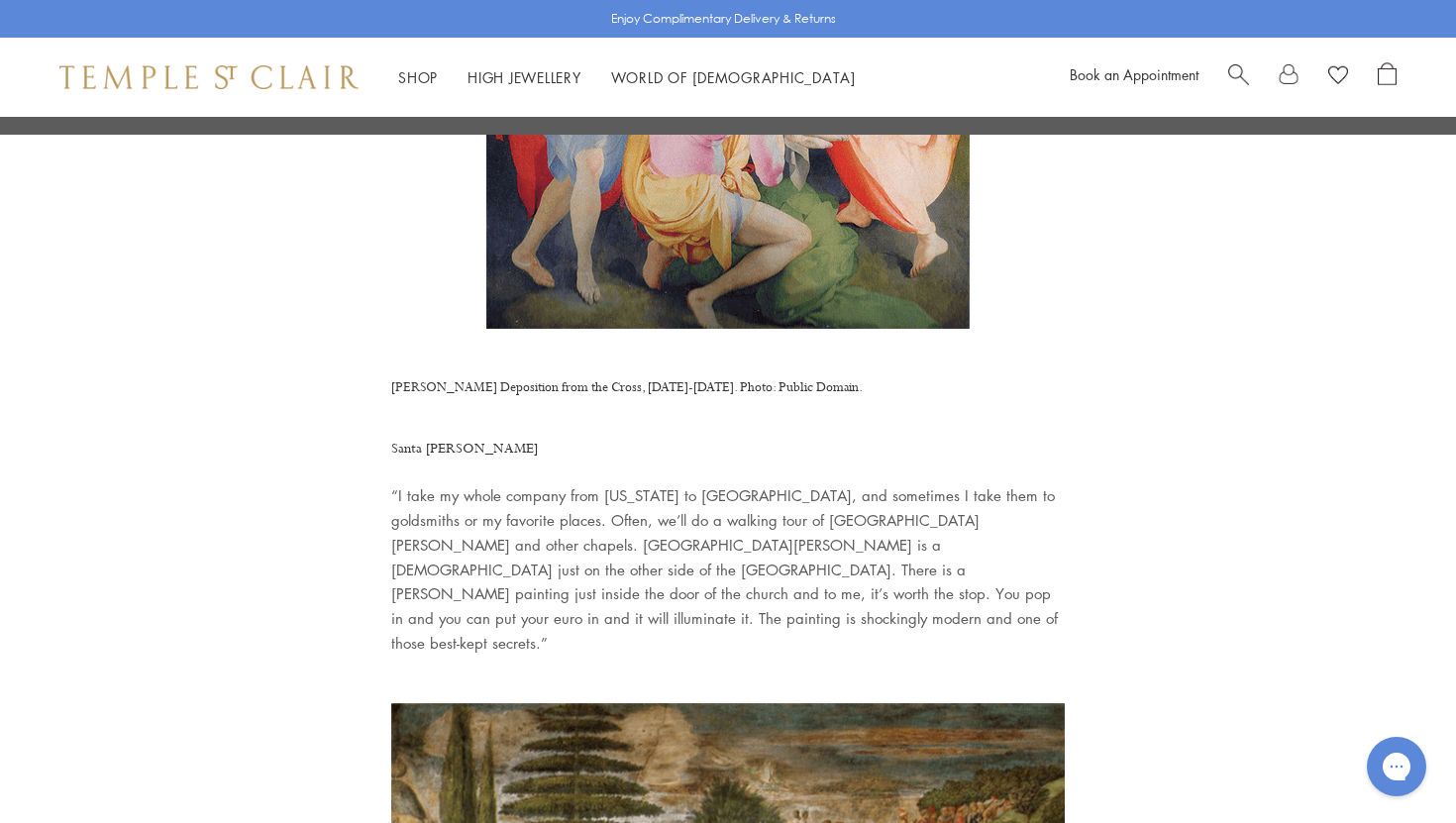 scroll, scrollTop: 8024, scrollLeft: 0, axis: vertical 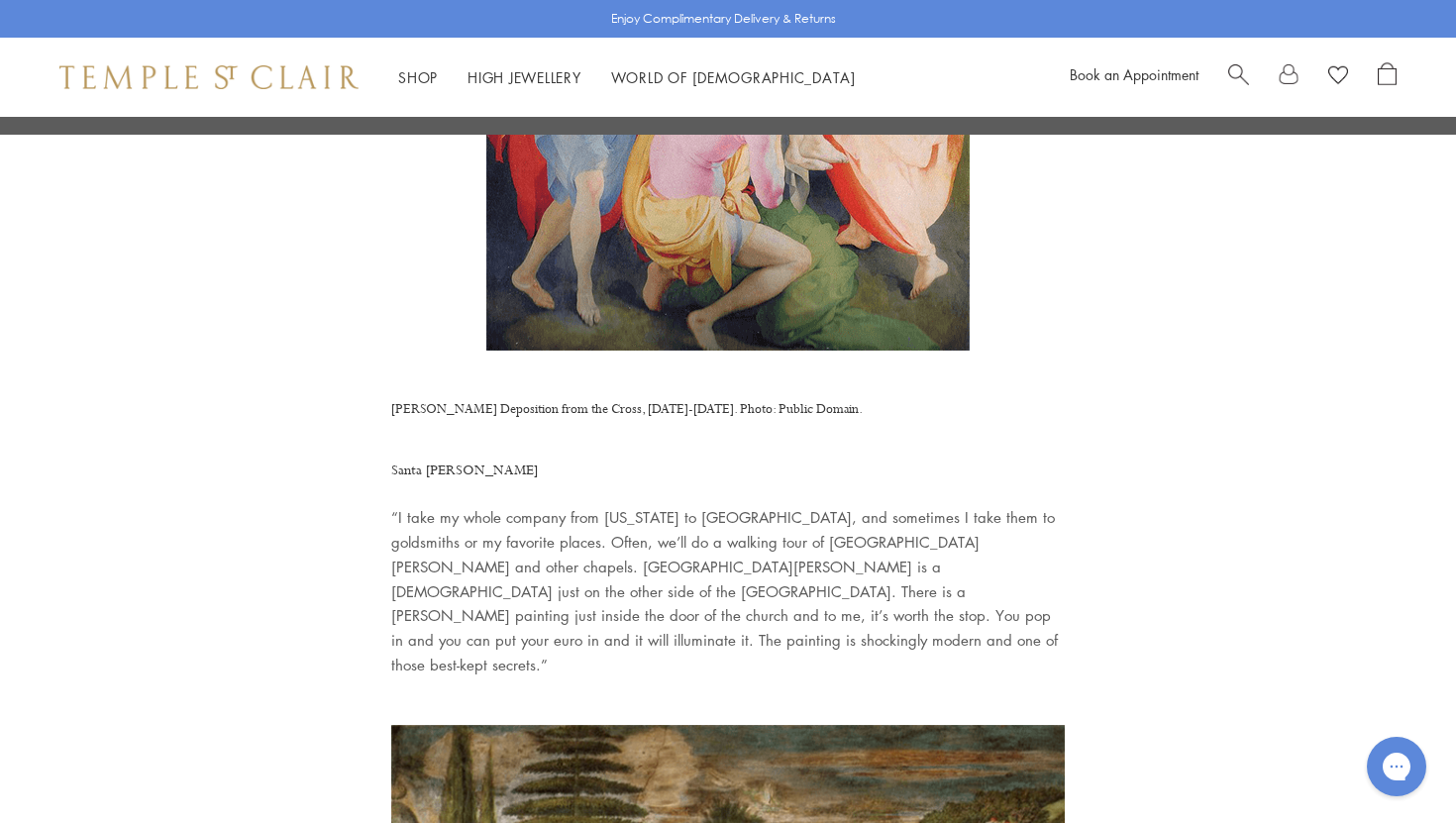 click on "Santa [PERSON_NAME]" at bounding box center [728, 470] 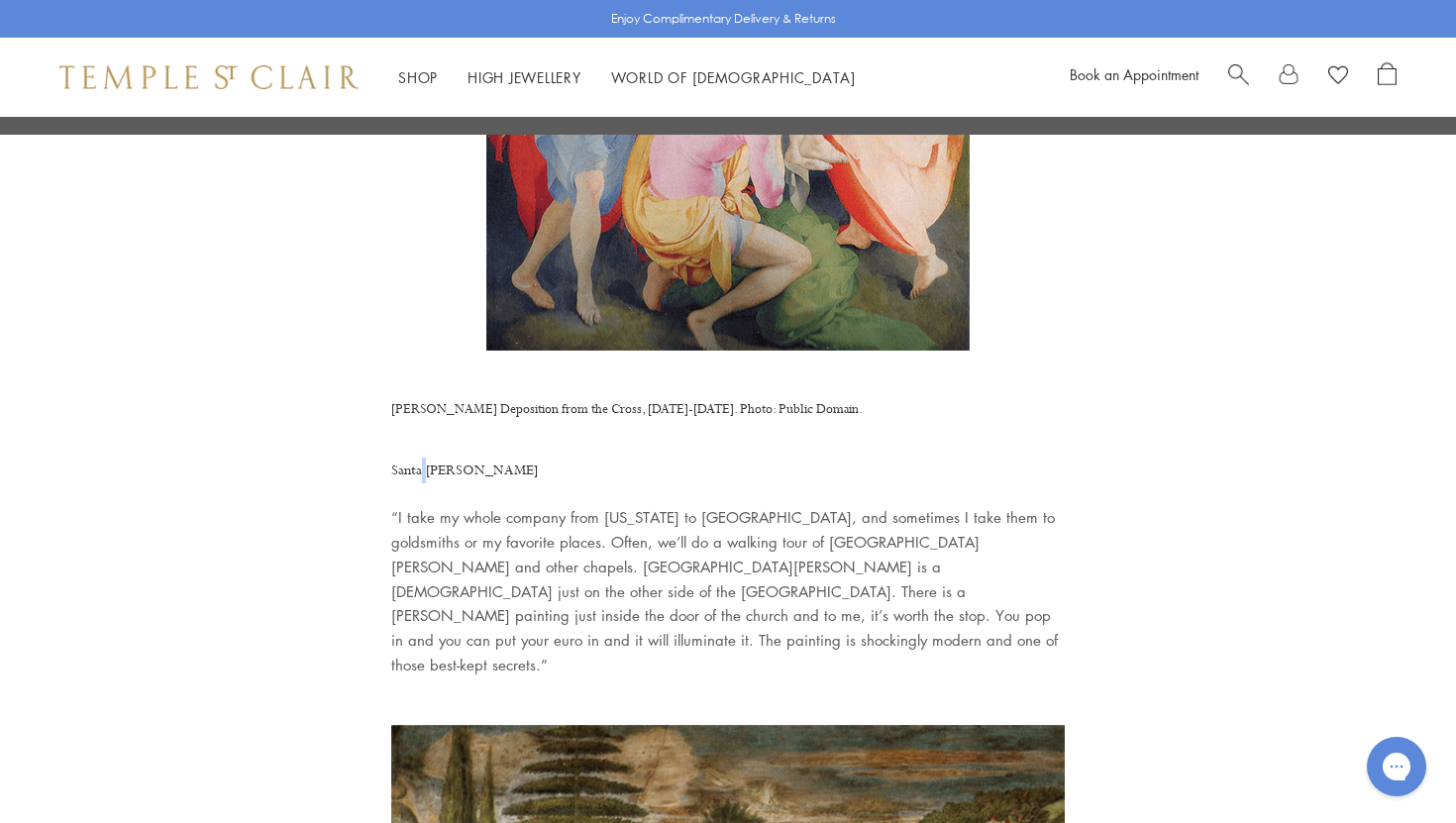 click on "Santa [PERSON_NAME]" at bounding box center (728, 470) 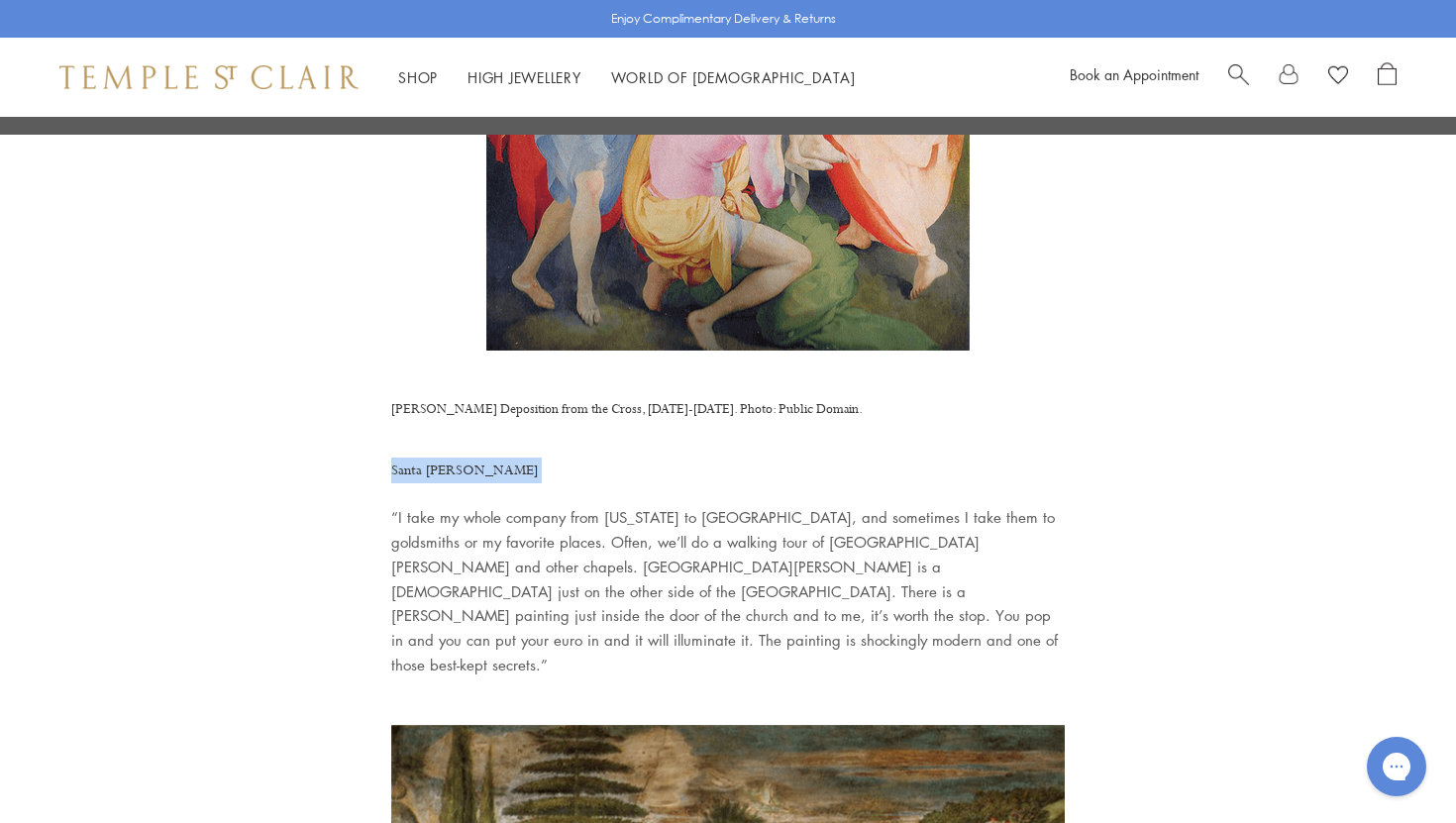 click on "Santa [PERSON_NAME]" at bounding box center (728, 470) 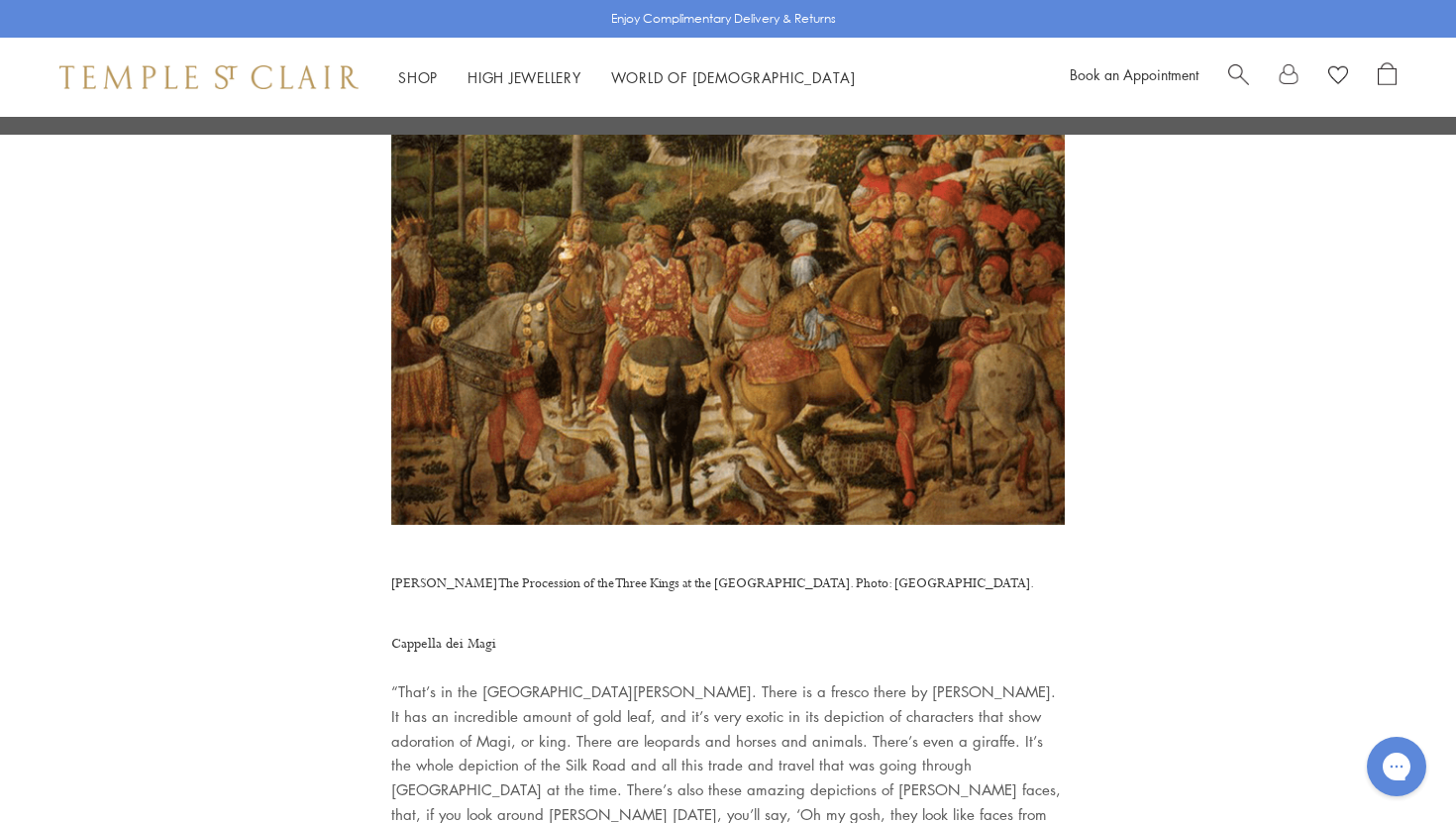 scroll, scrollTop: 8988, scrollLeft: 0, axis: vertical 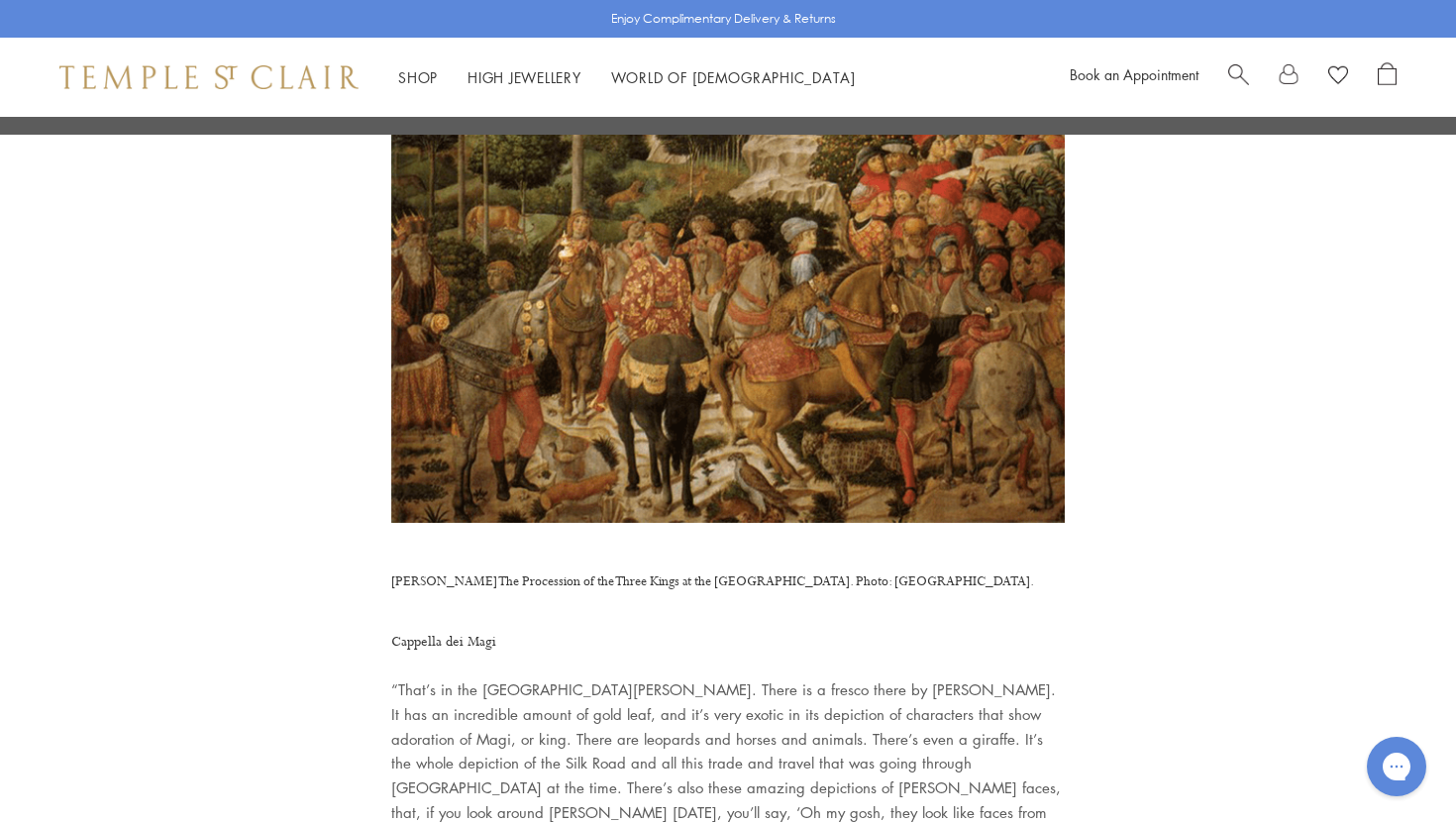 click on "Cappella dei Magi" at bounding box center [728, 642] 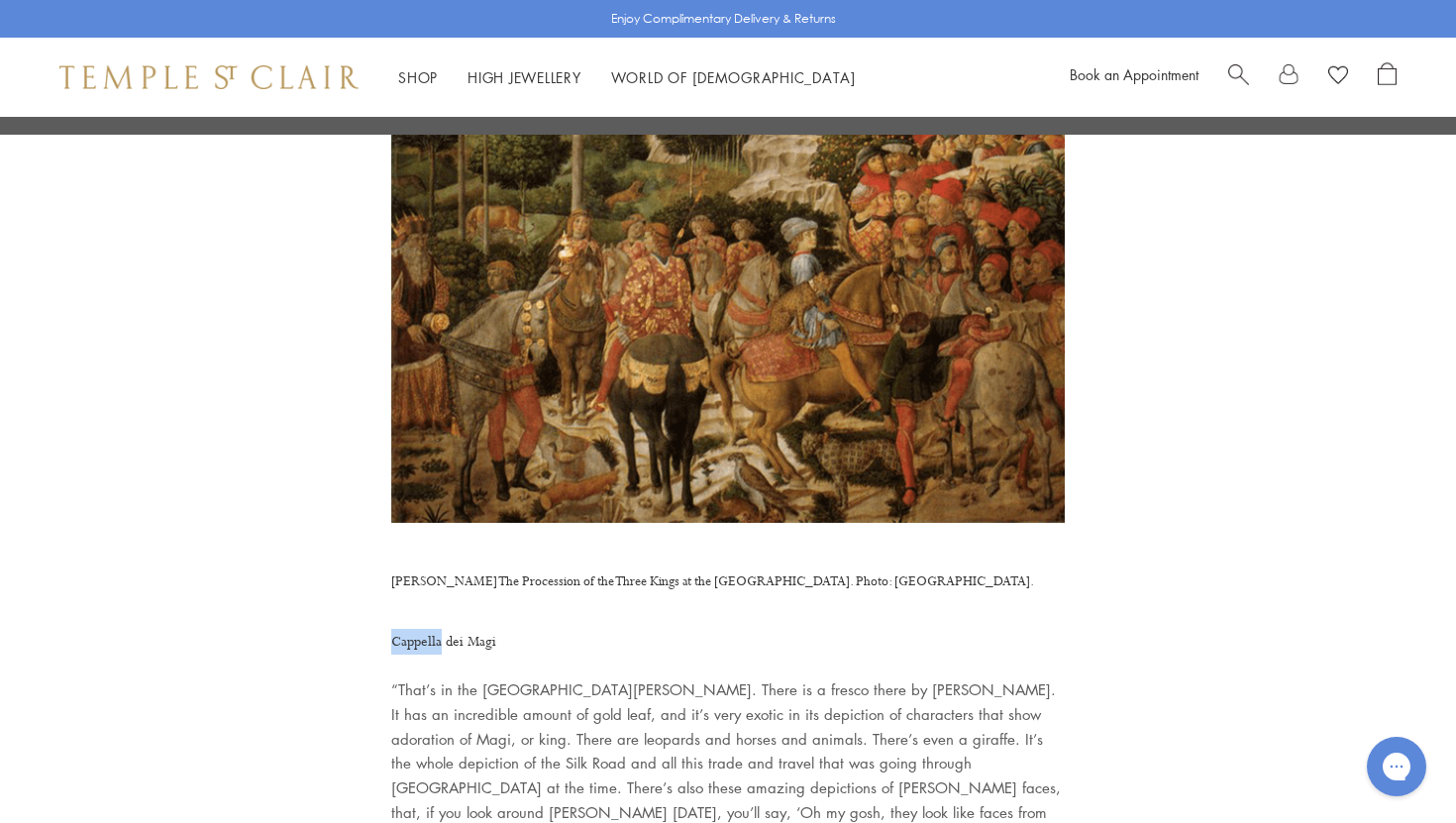 click on "Cappella dei Magi" at bounding box center [728, 642] 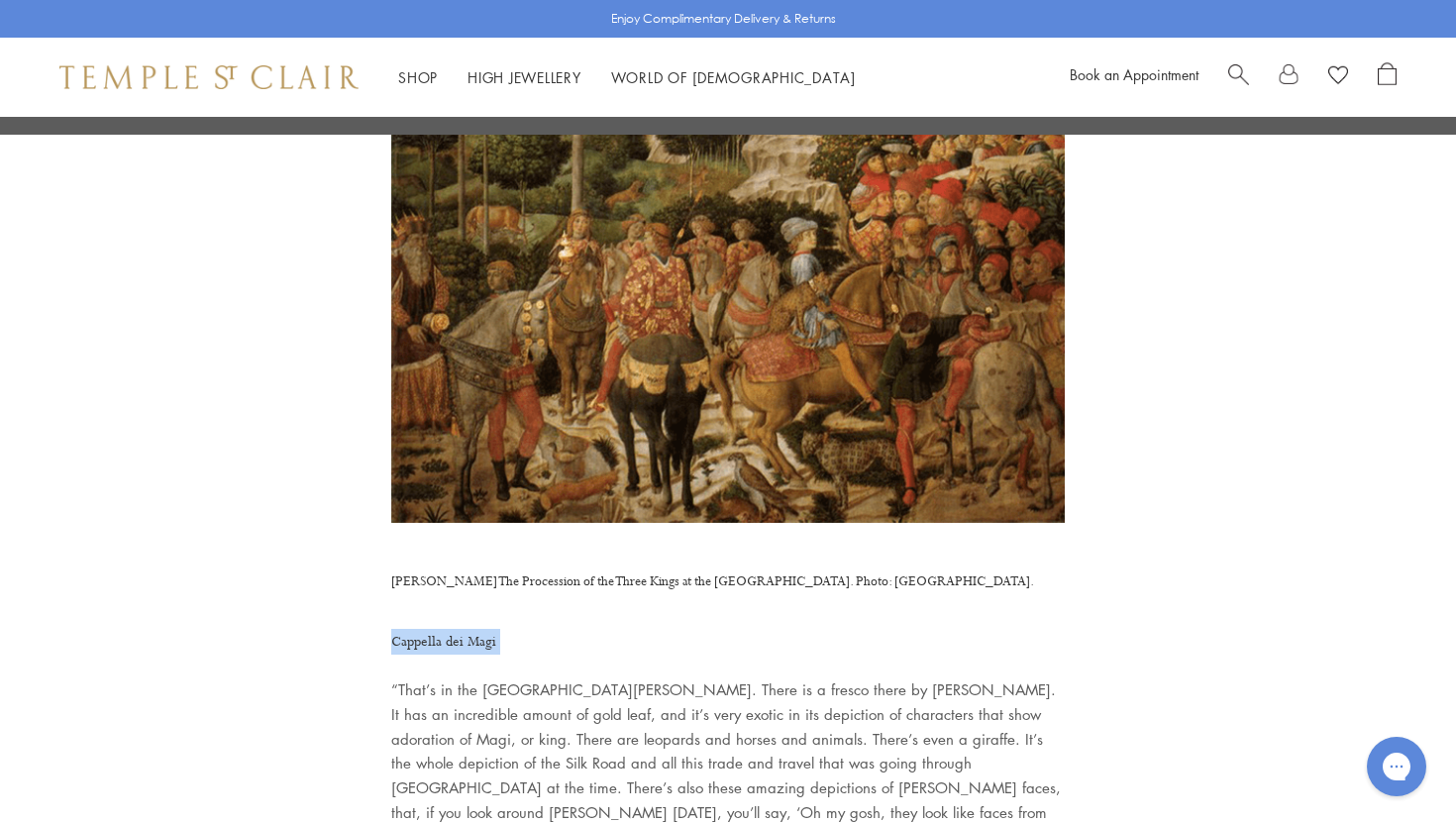 click on "Cappella dei Magi" at bounding box center (728, 642) 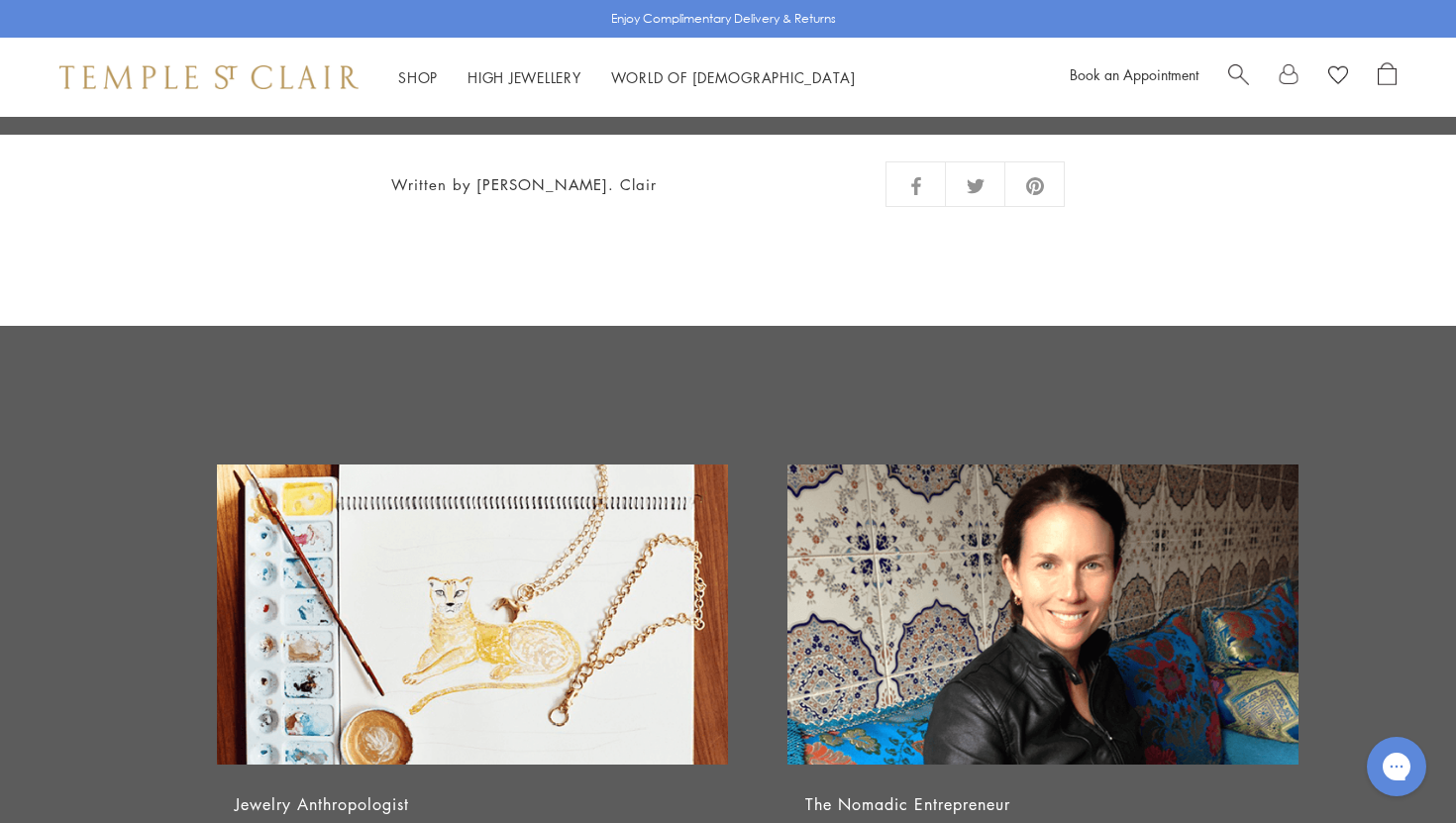 scroll, scrollTop: 10814, scrollLeft: 0, axis: vertical 